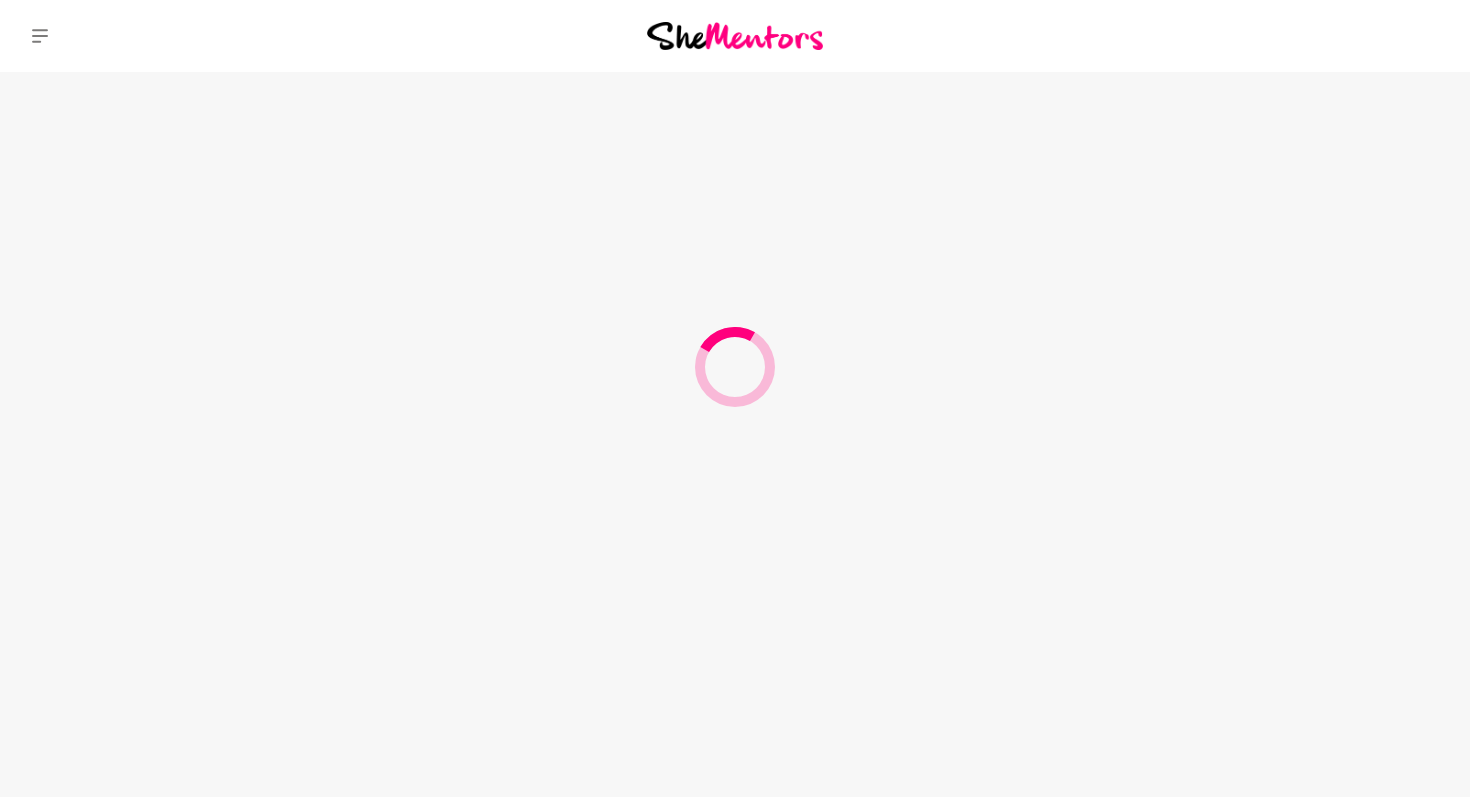 scroll, scrollTop: 0, scrollLeft: 0, axis: both 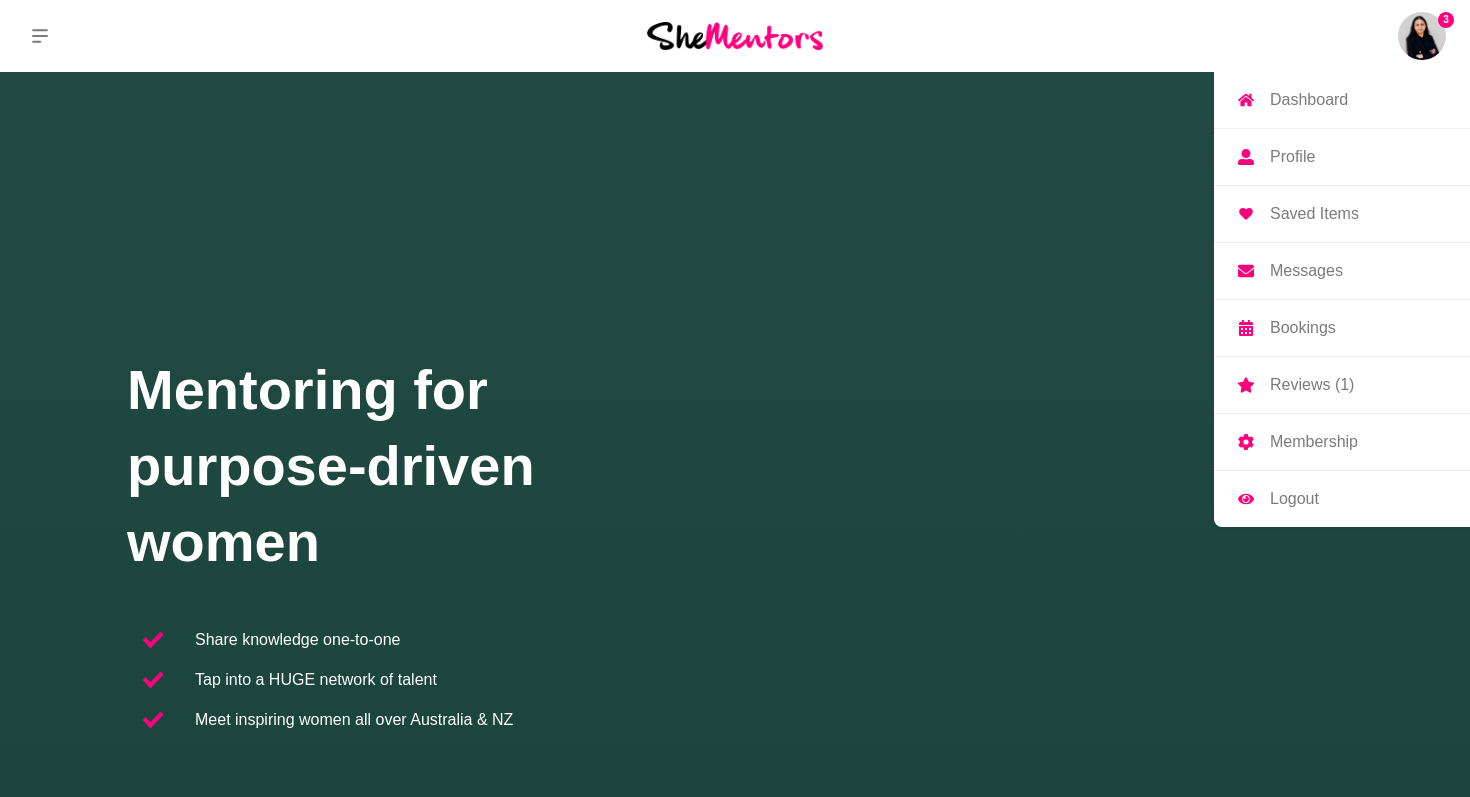 click at bounding box center (1422, 36) 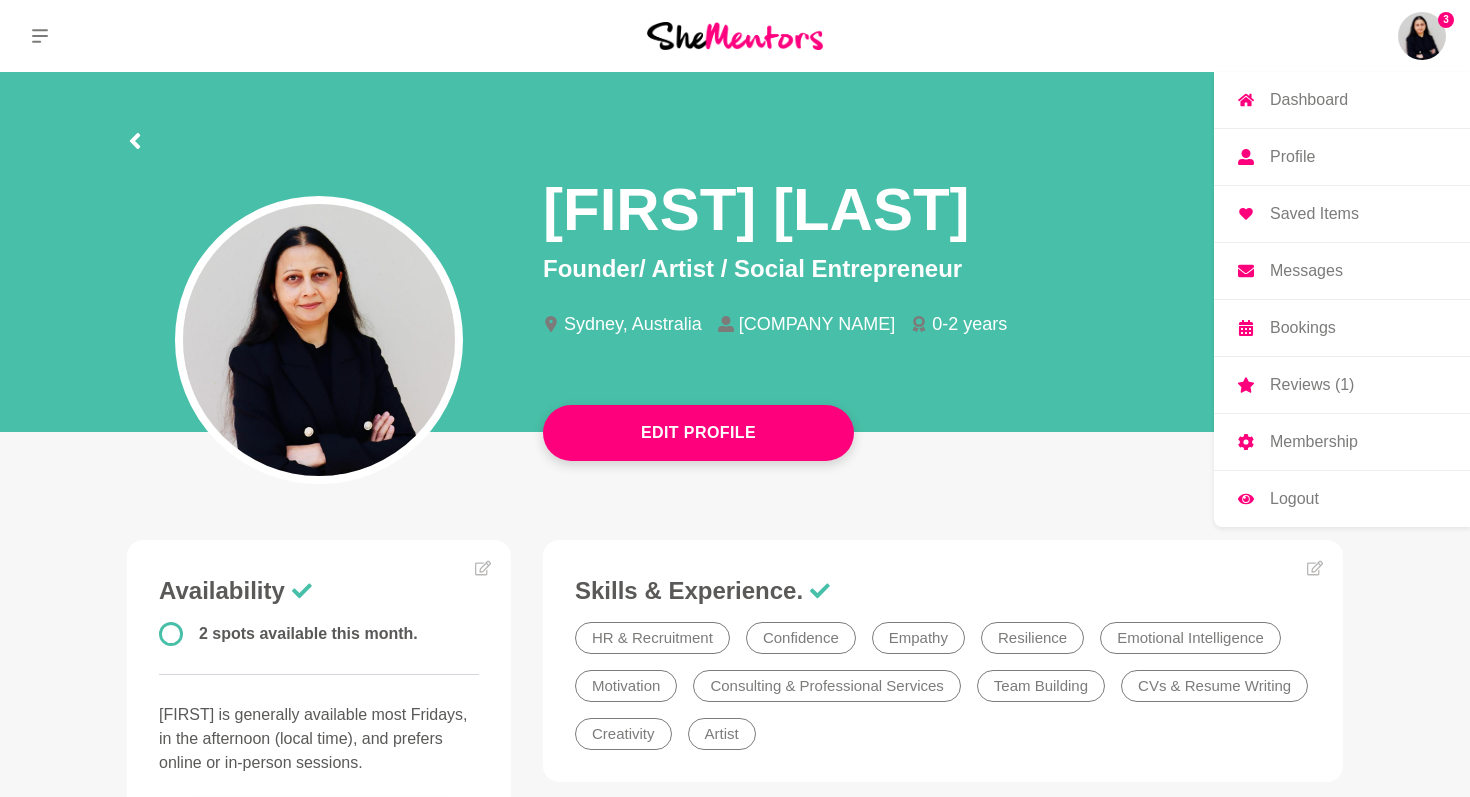 click on "Dashboard" at bounding box center [1309, 100] 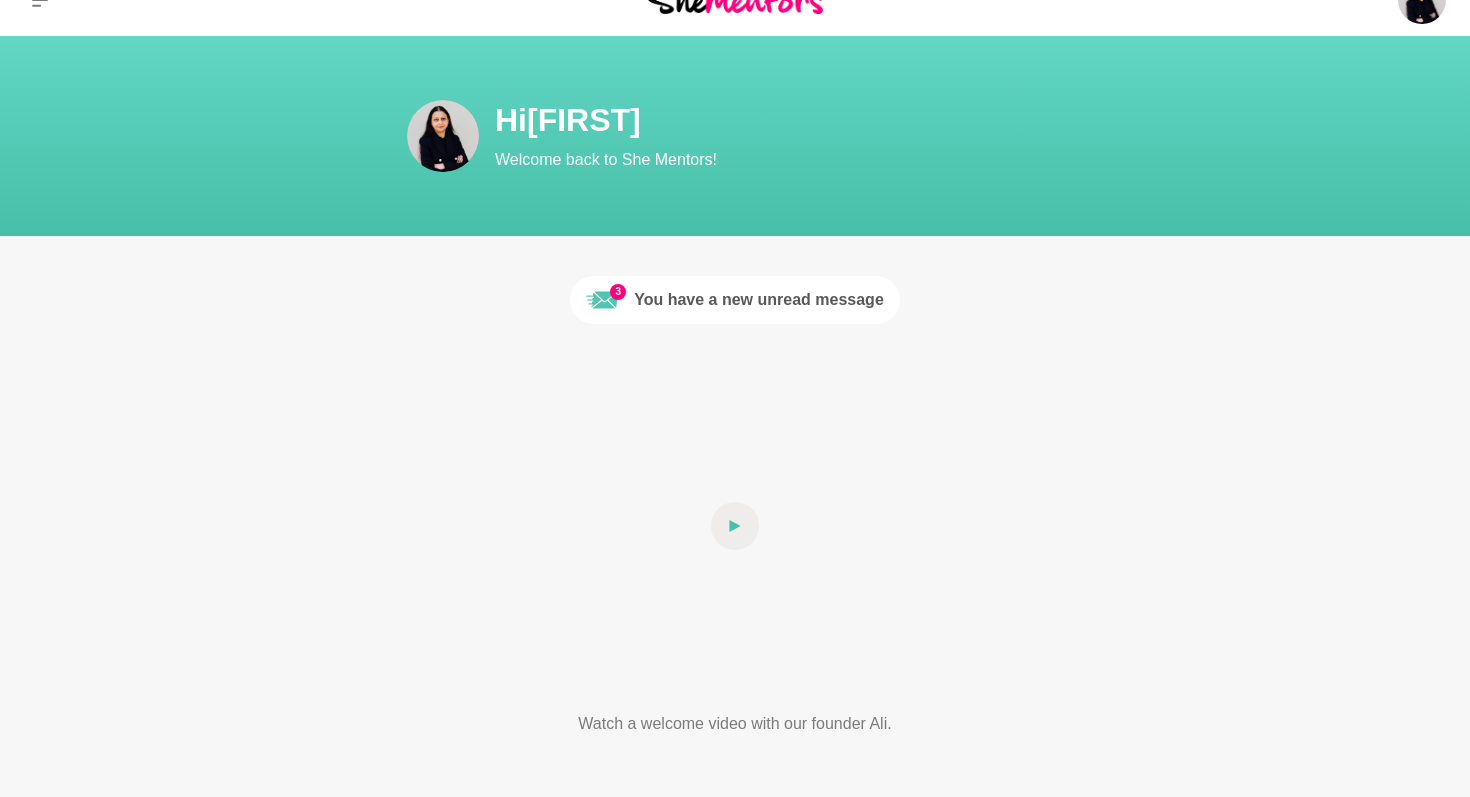 scroll, scrollTop: 0, scrollLeft: 0, axis: both 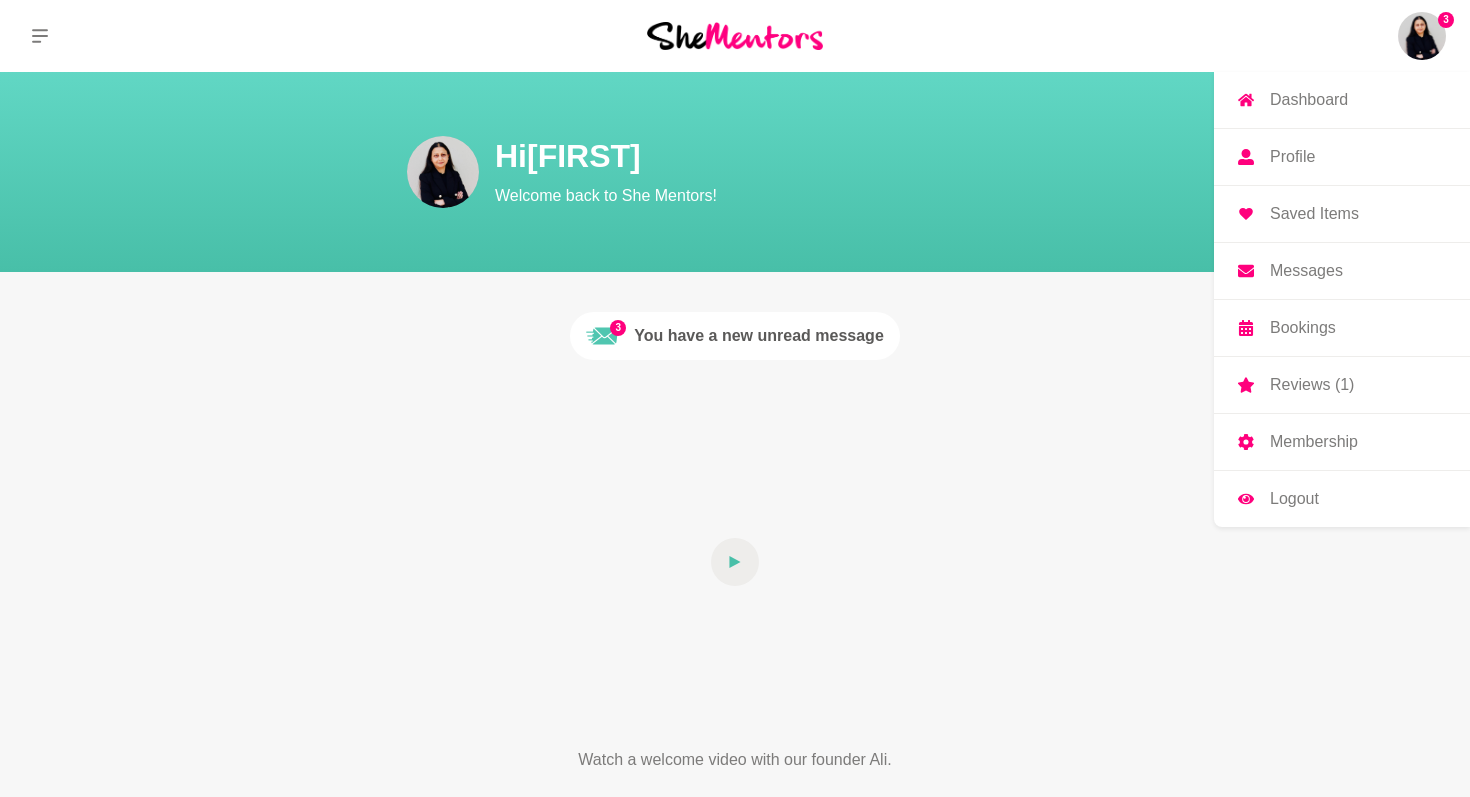 click at bounding box center [1422, 36] 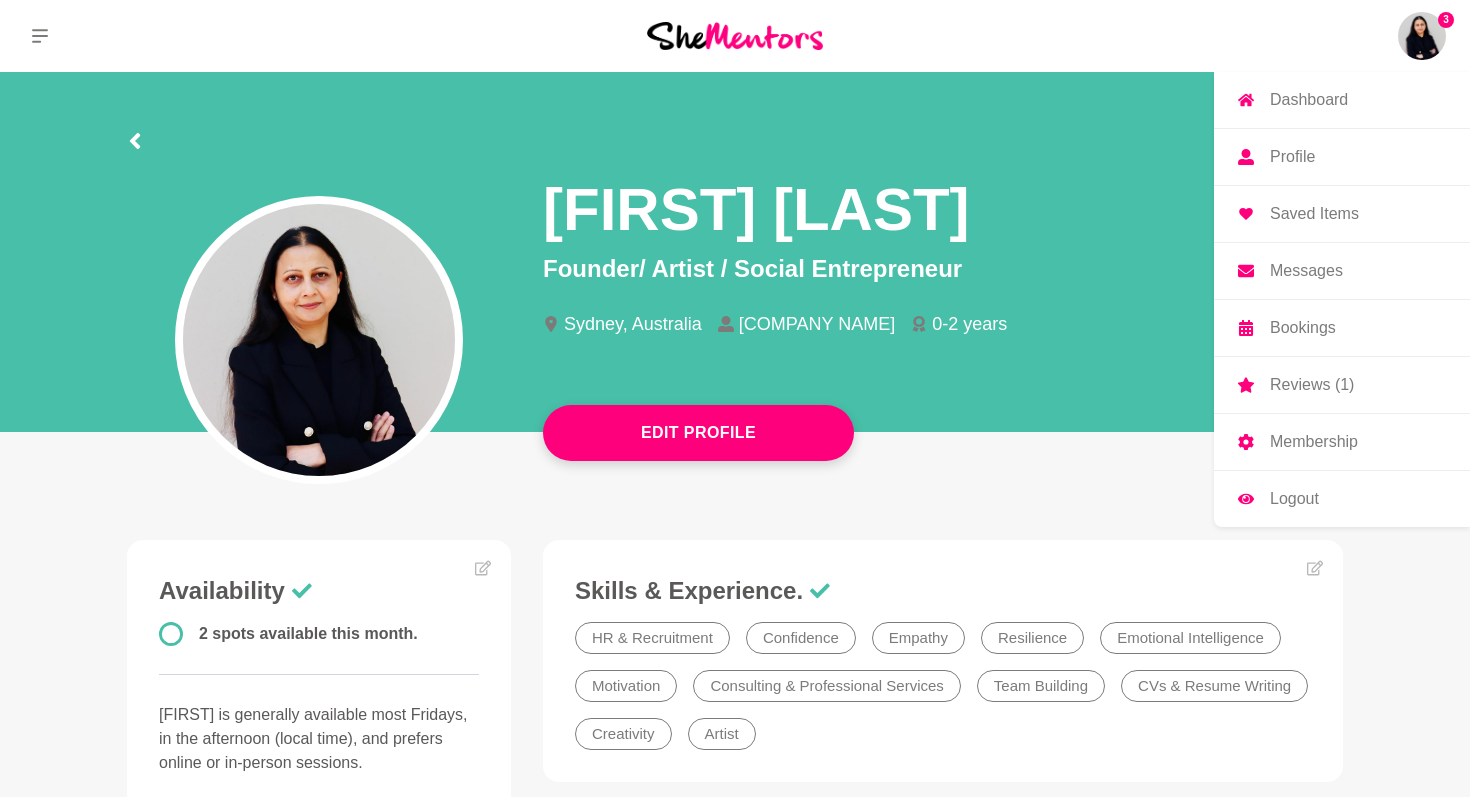 click on "Bookings" at bounding box center [1303, 328] 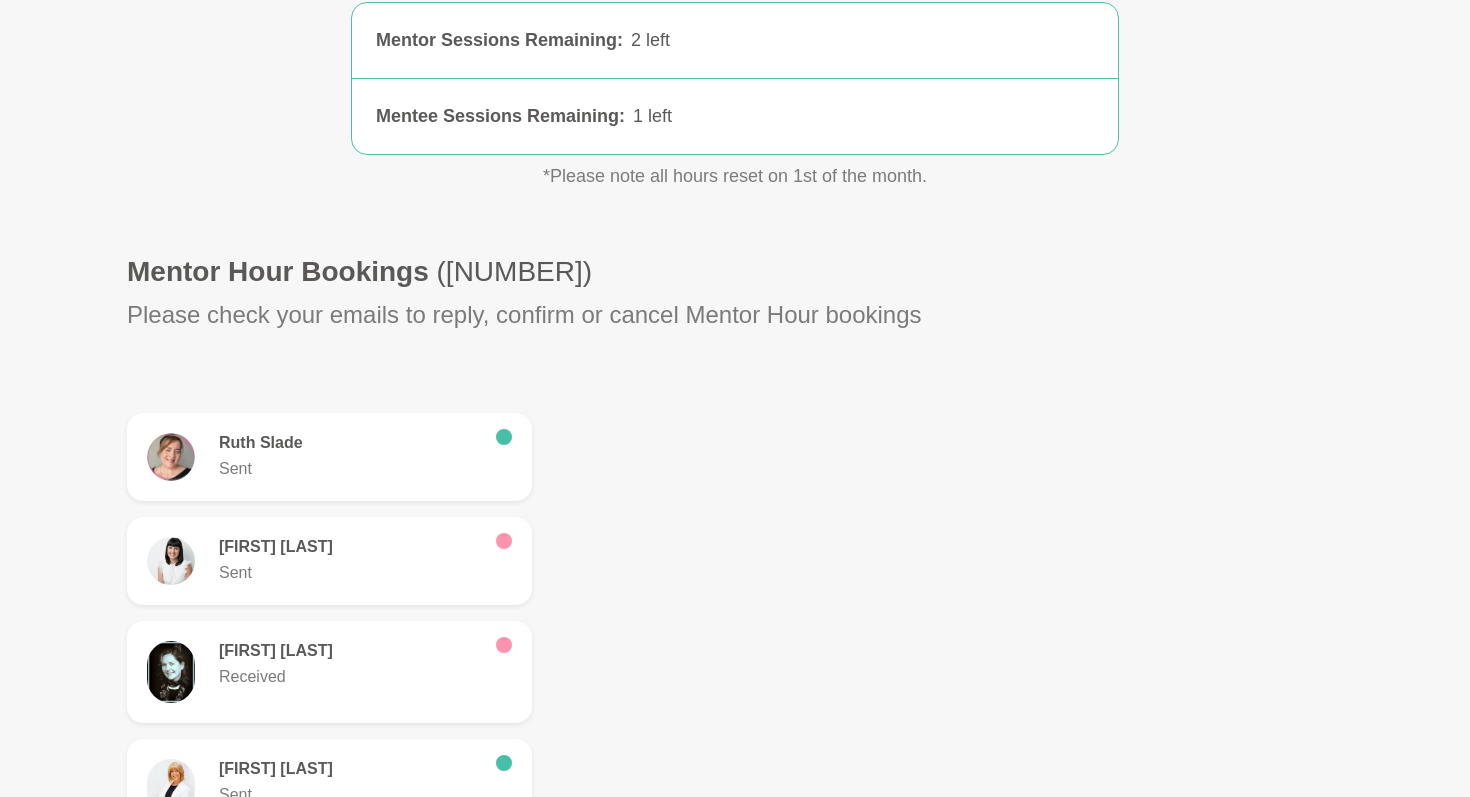 scroll, scrollTop: 0, scrollLeft: 0, axis: both 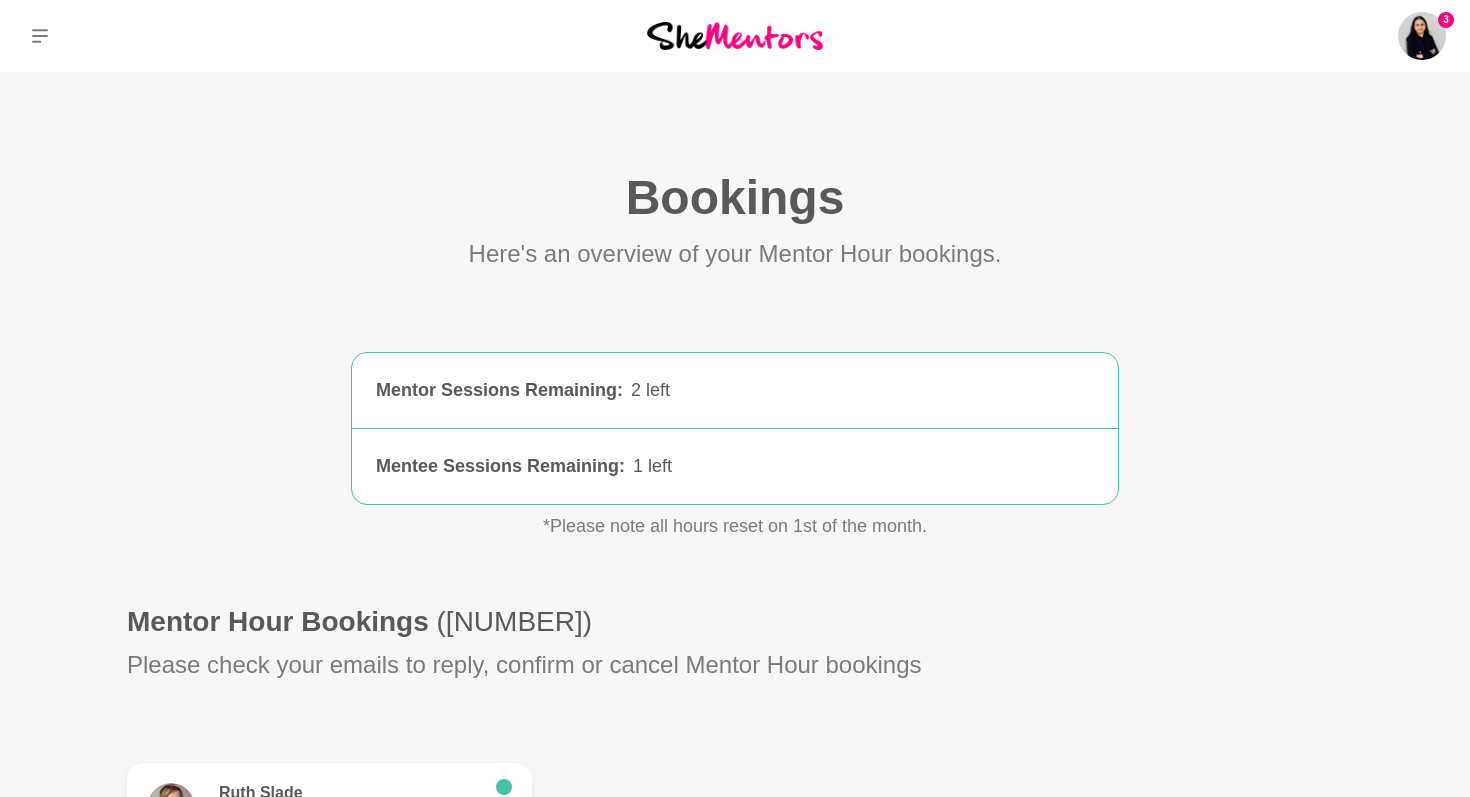click at bounding box center (735, 35) 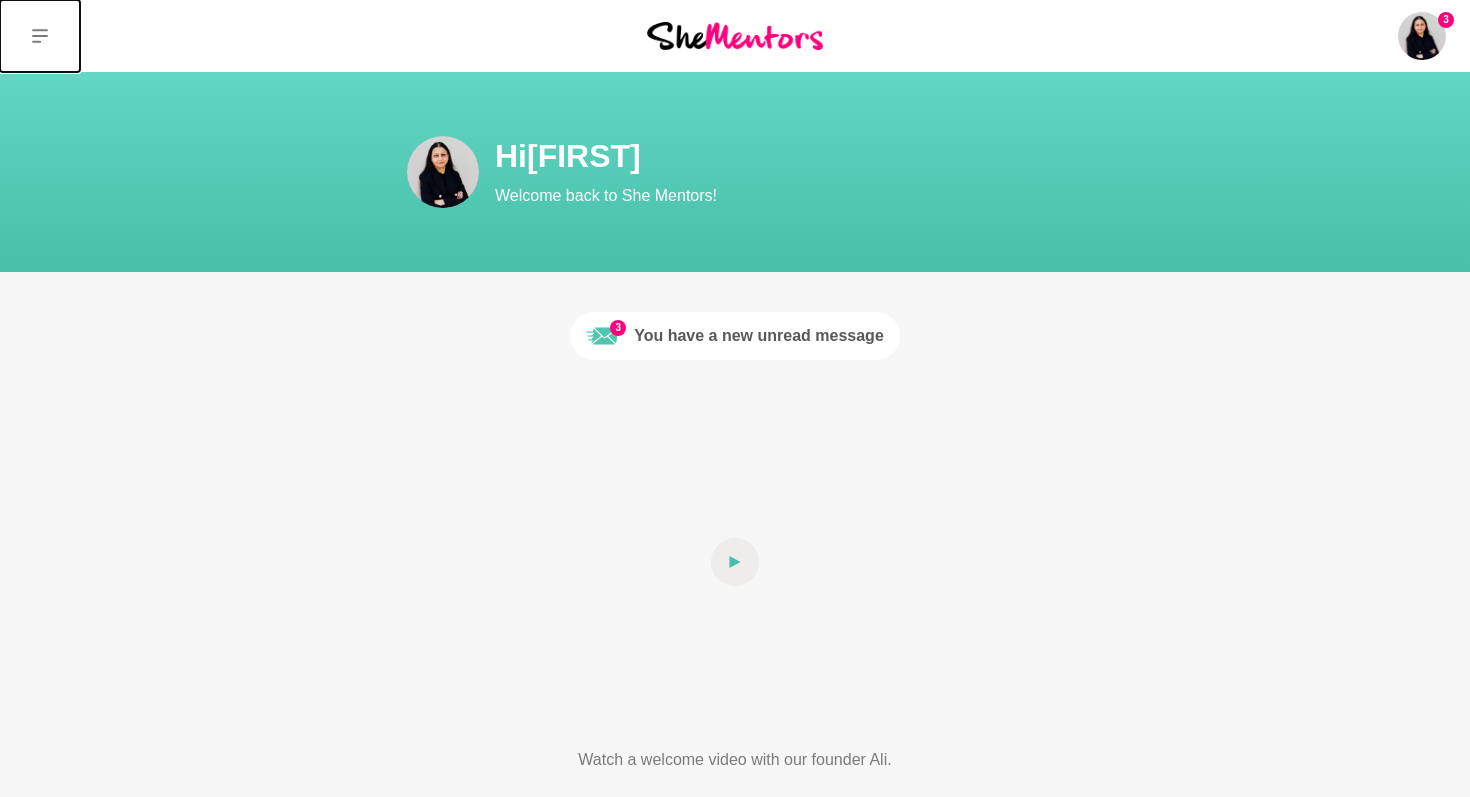 click 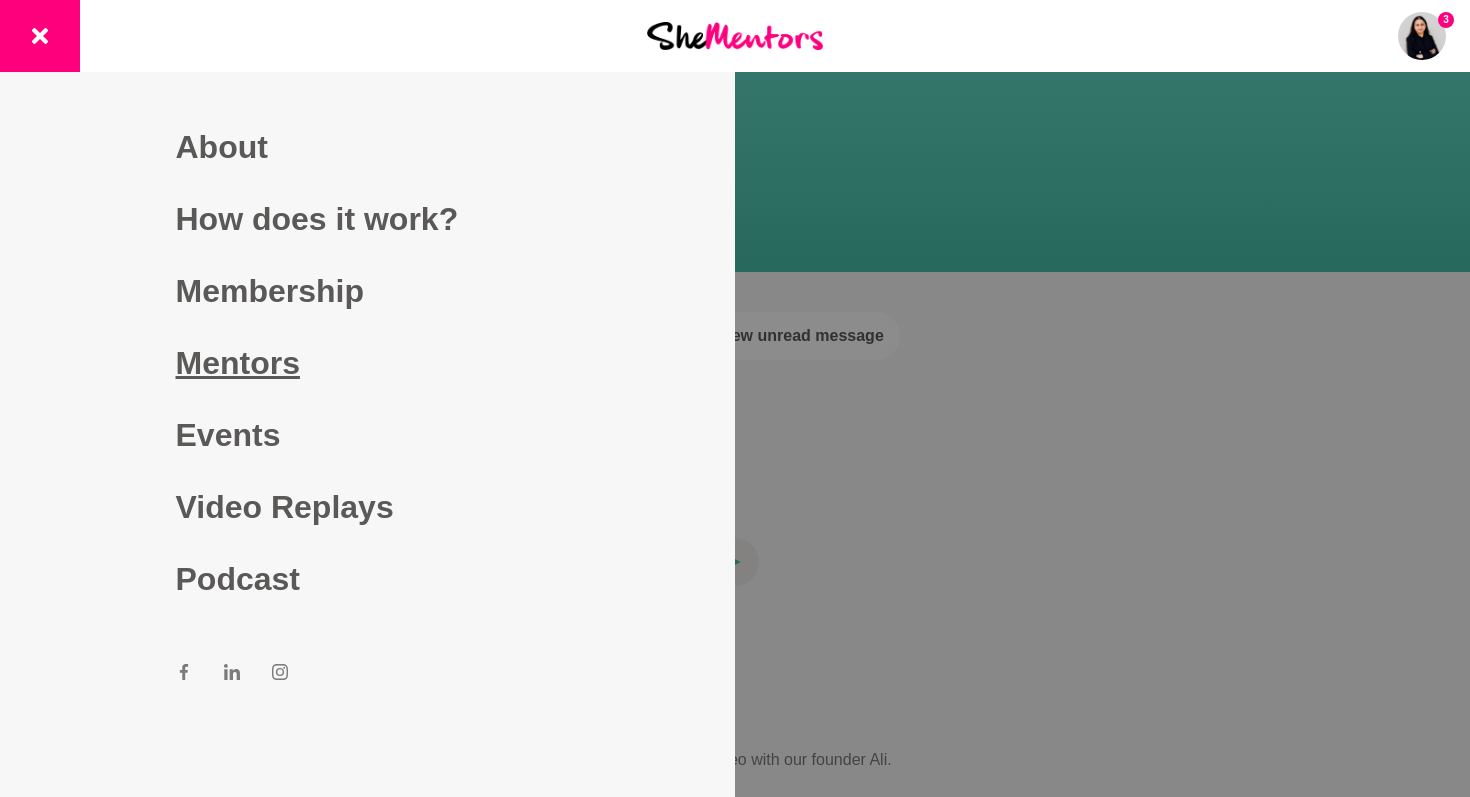 click on "Mentors" at bounding box center (368, 363) 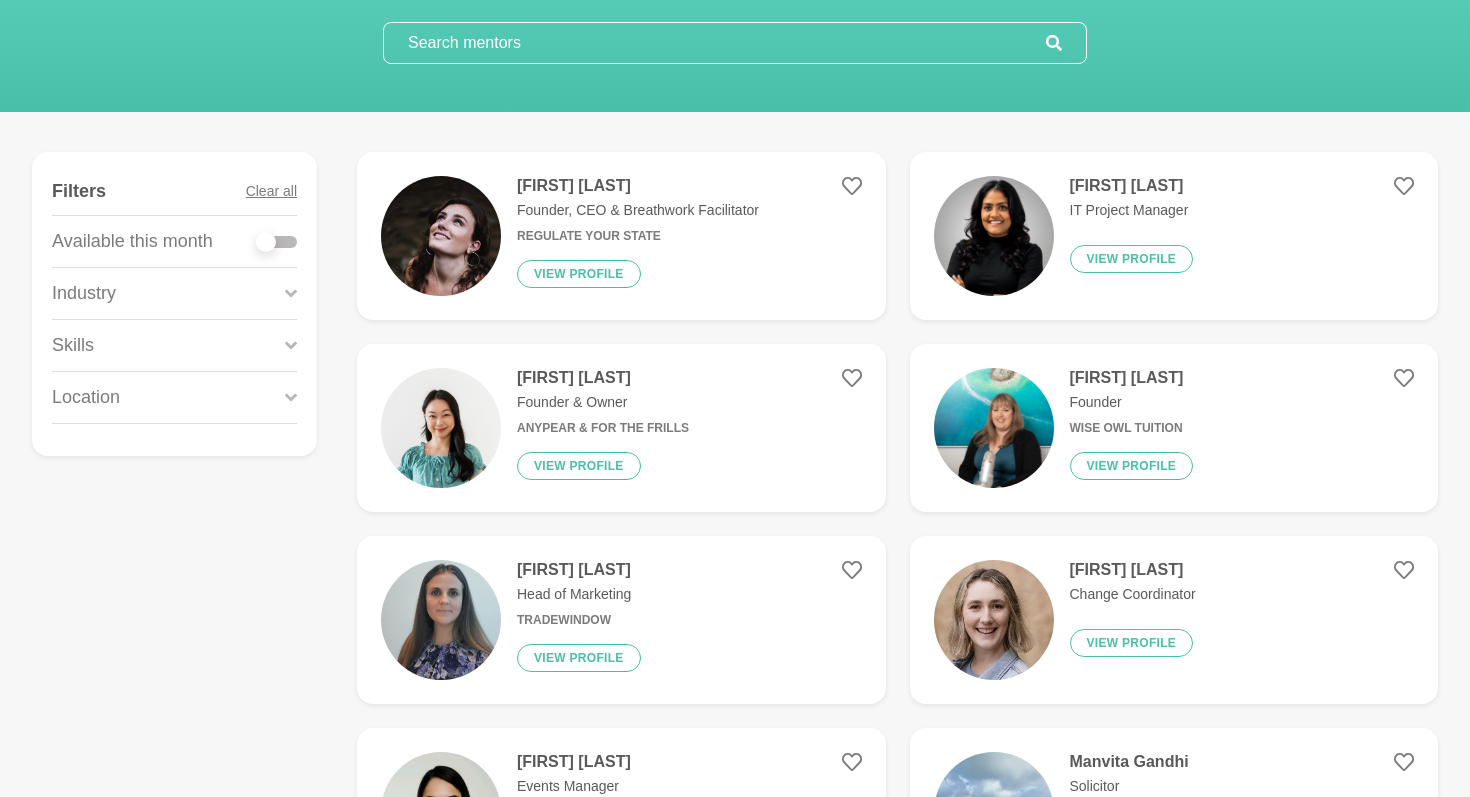 scroll, scrollTop: 183, scrollLeft: 0, axis: vertical 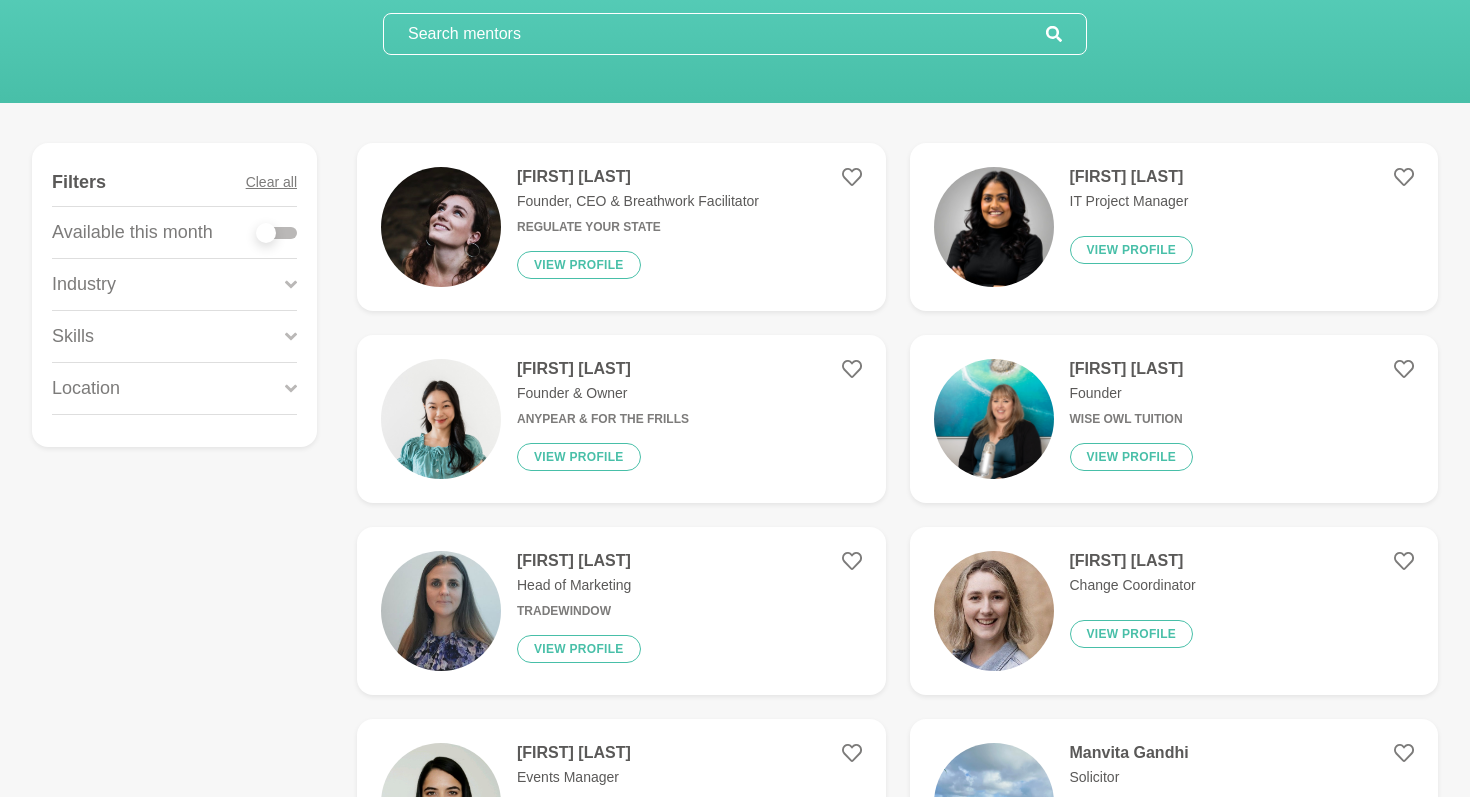 click at bounding box center [715, 34] 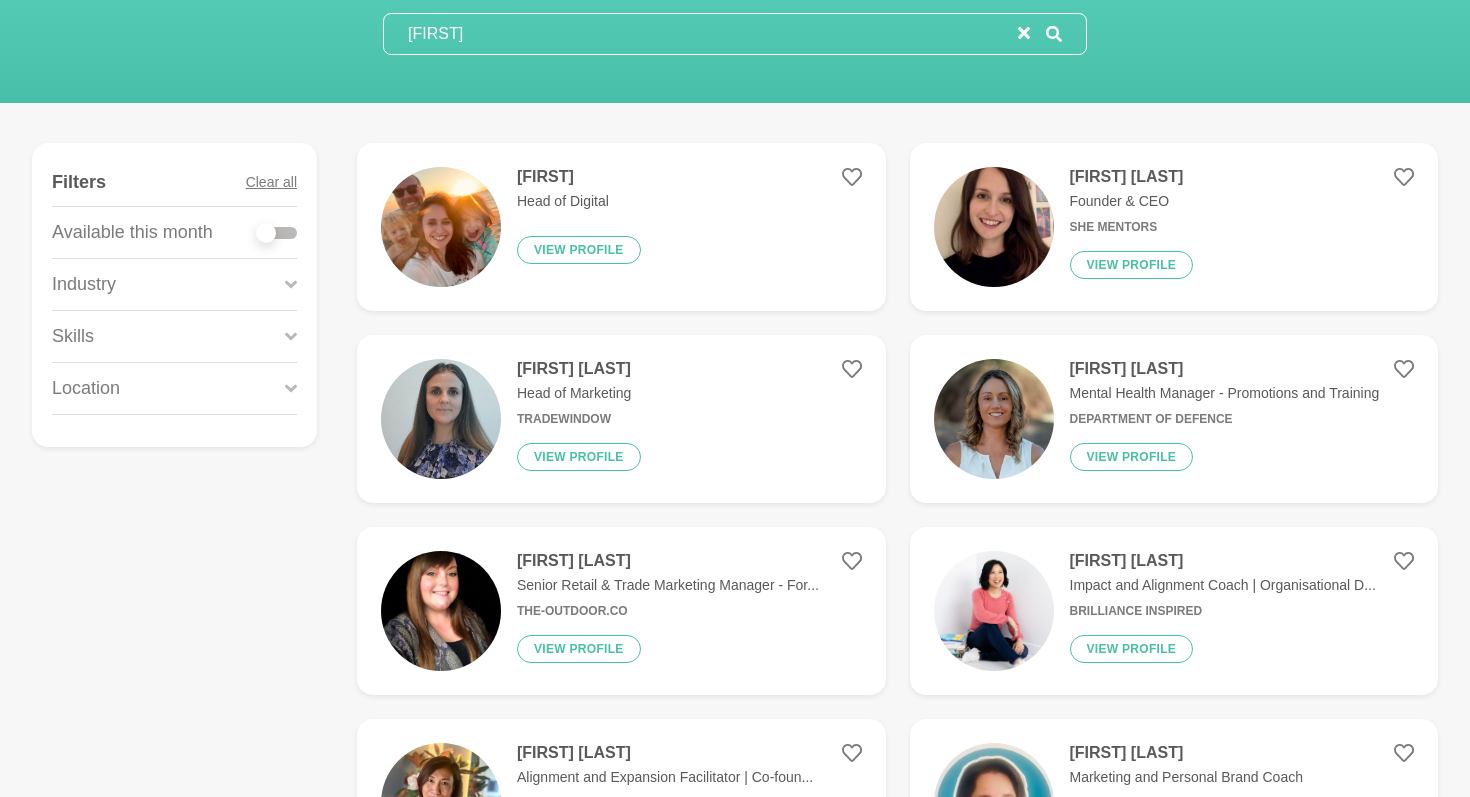 type on "[FIRST]" 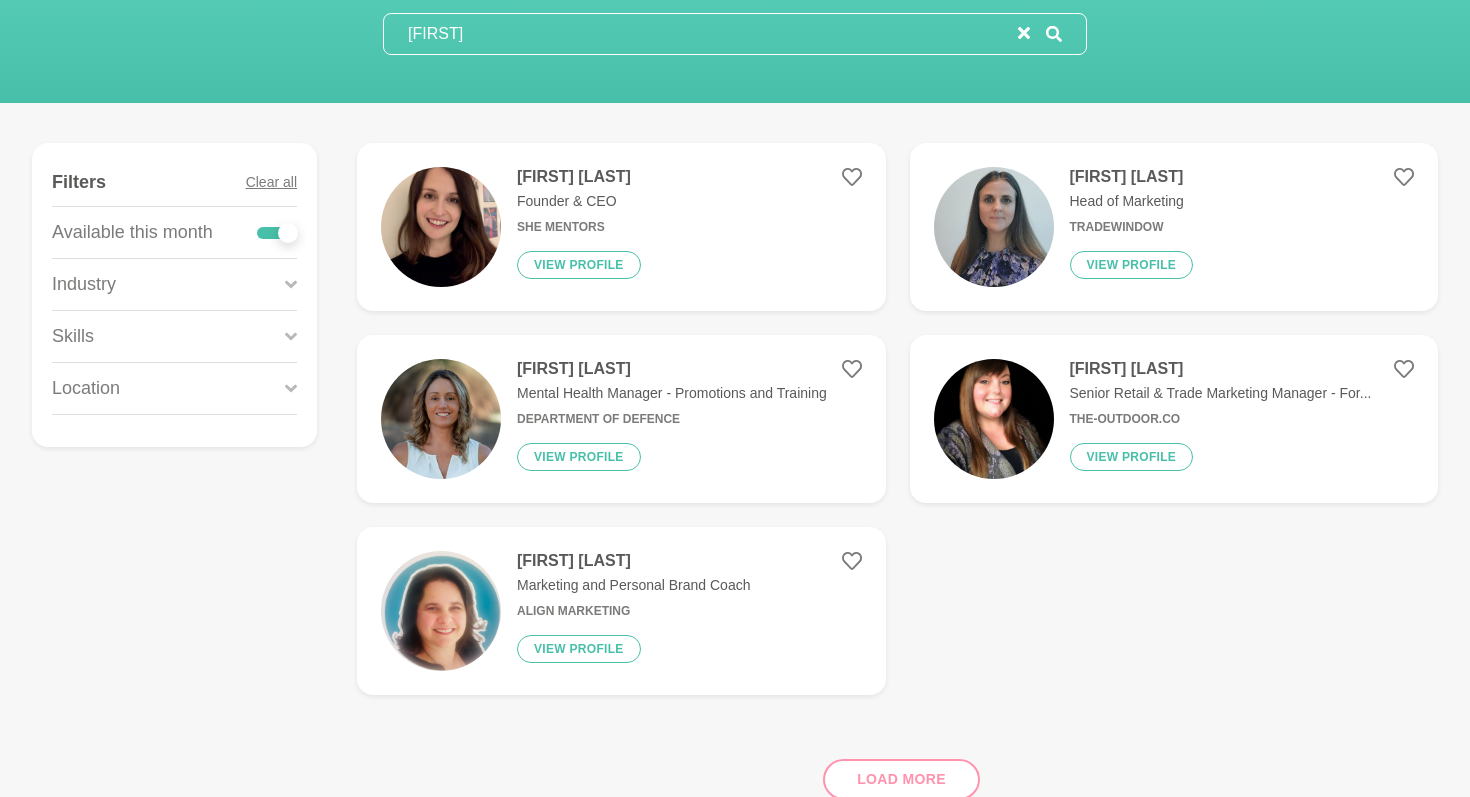 click on "[FIRST] [LAST]" at bounding box center (579, 177) 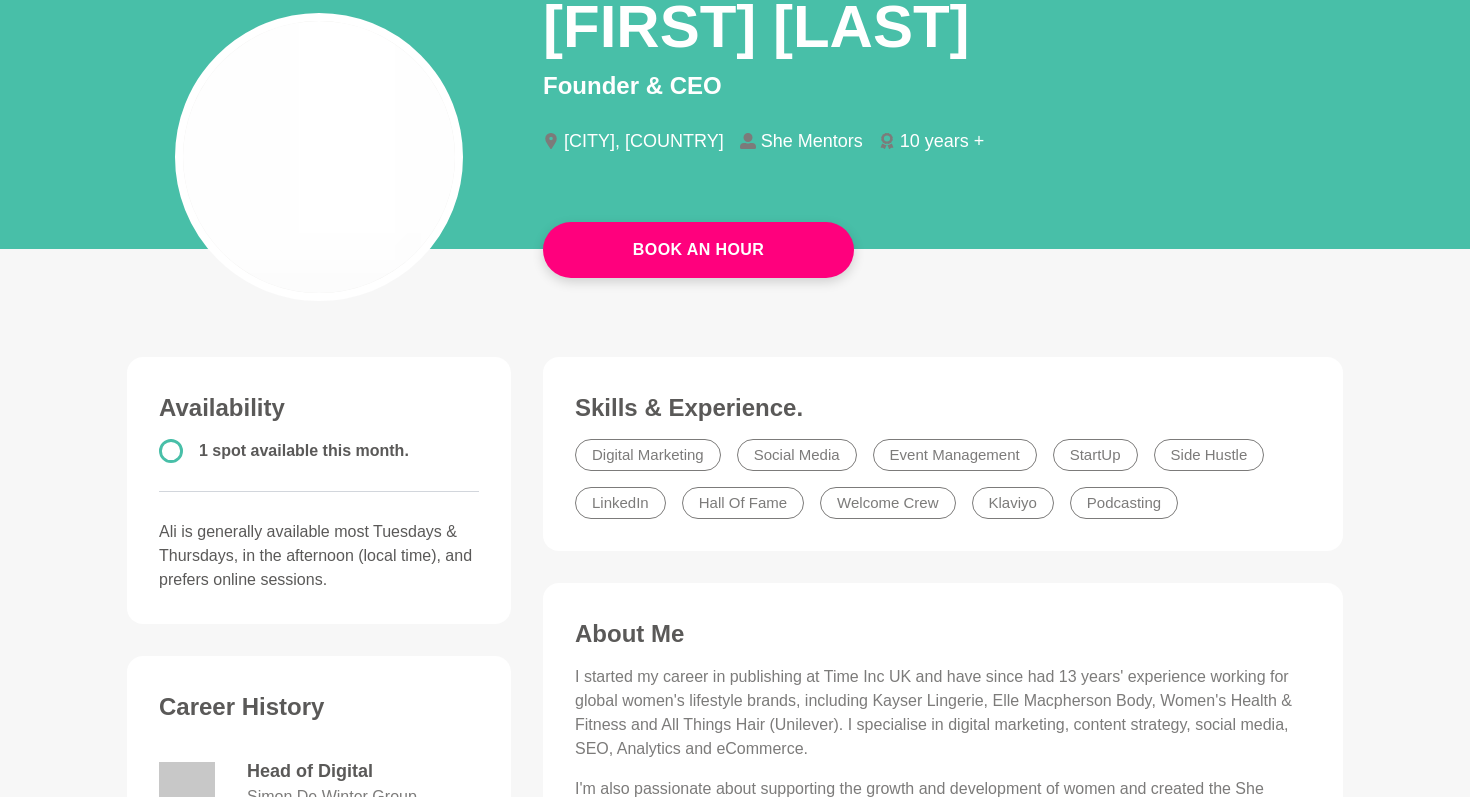 scroll, scrollTop: 0, scrollLeft: 0, axis: both 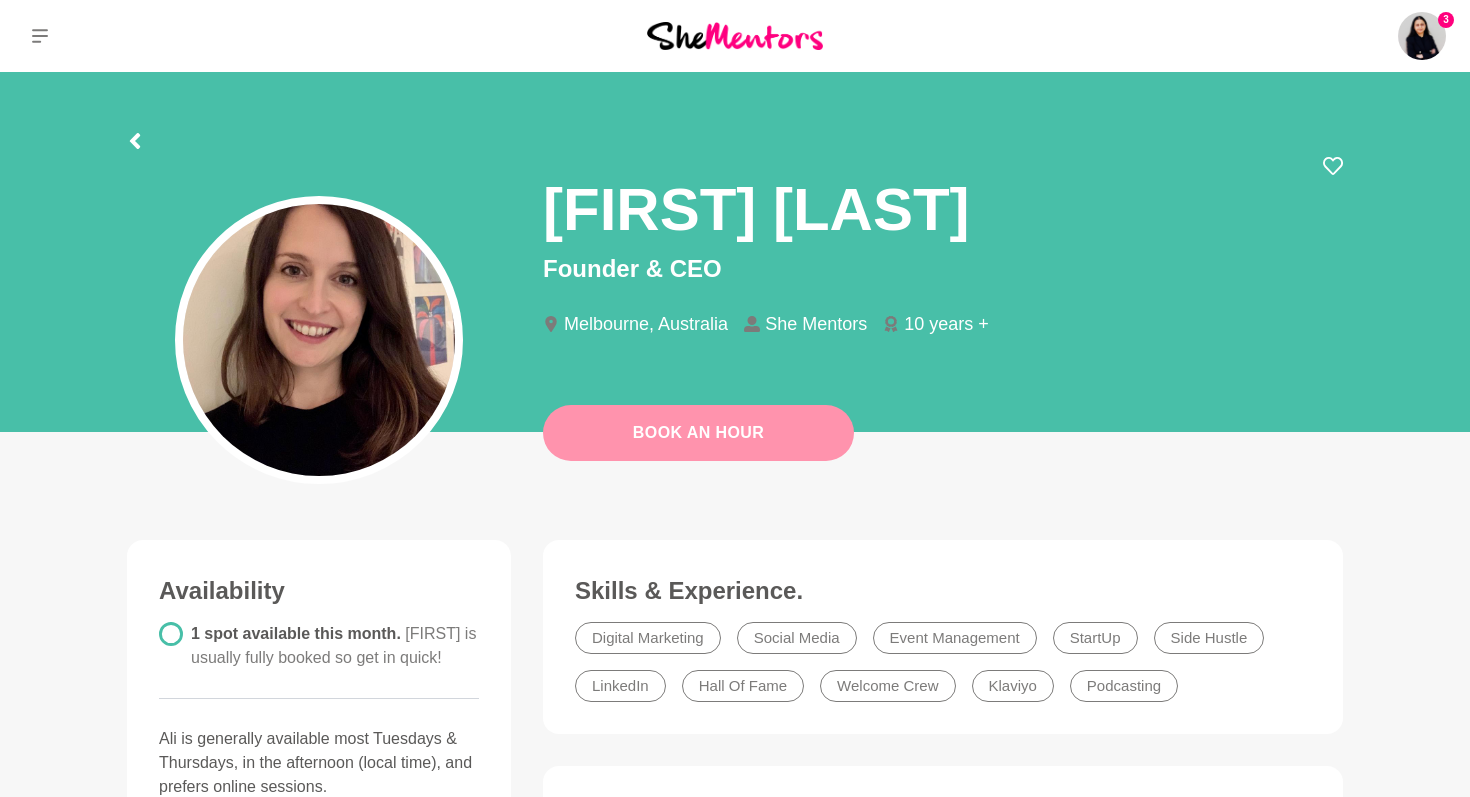 click on "Book An Hour" at bounding box center [698, 433] 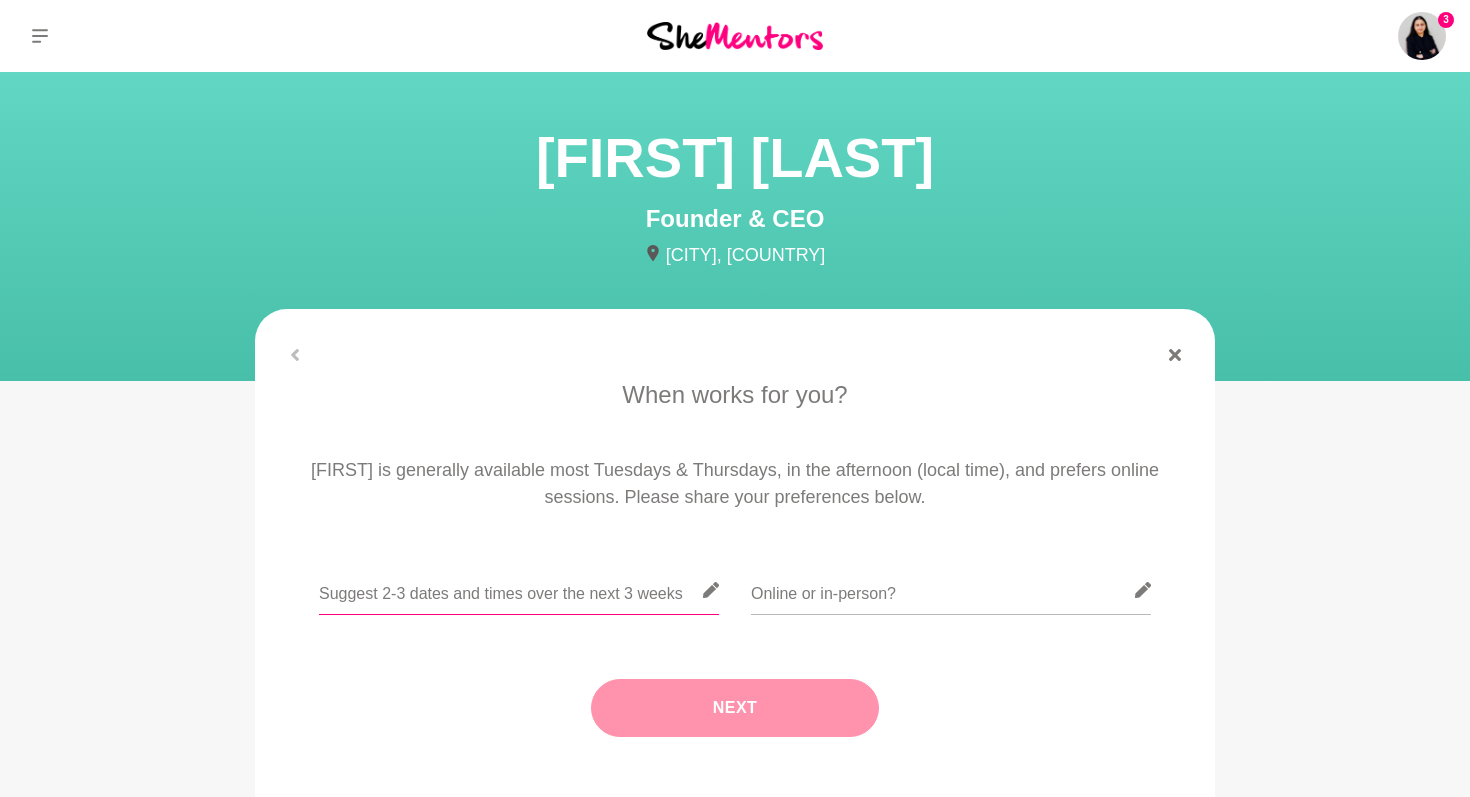 click at bounding box center [519, 590] 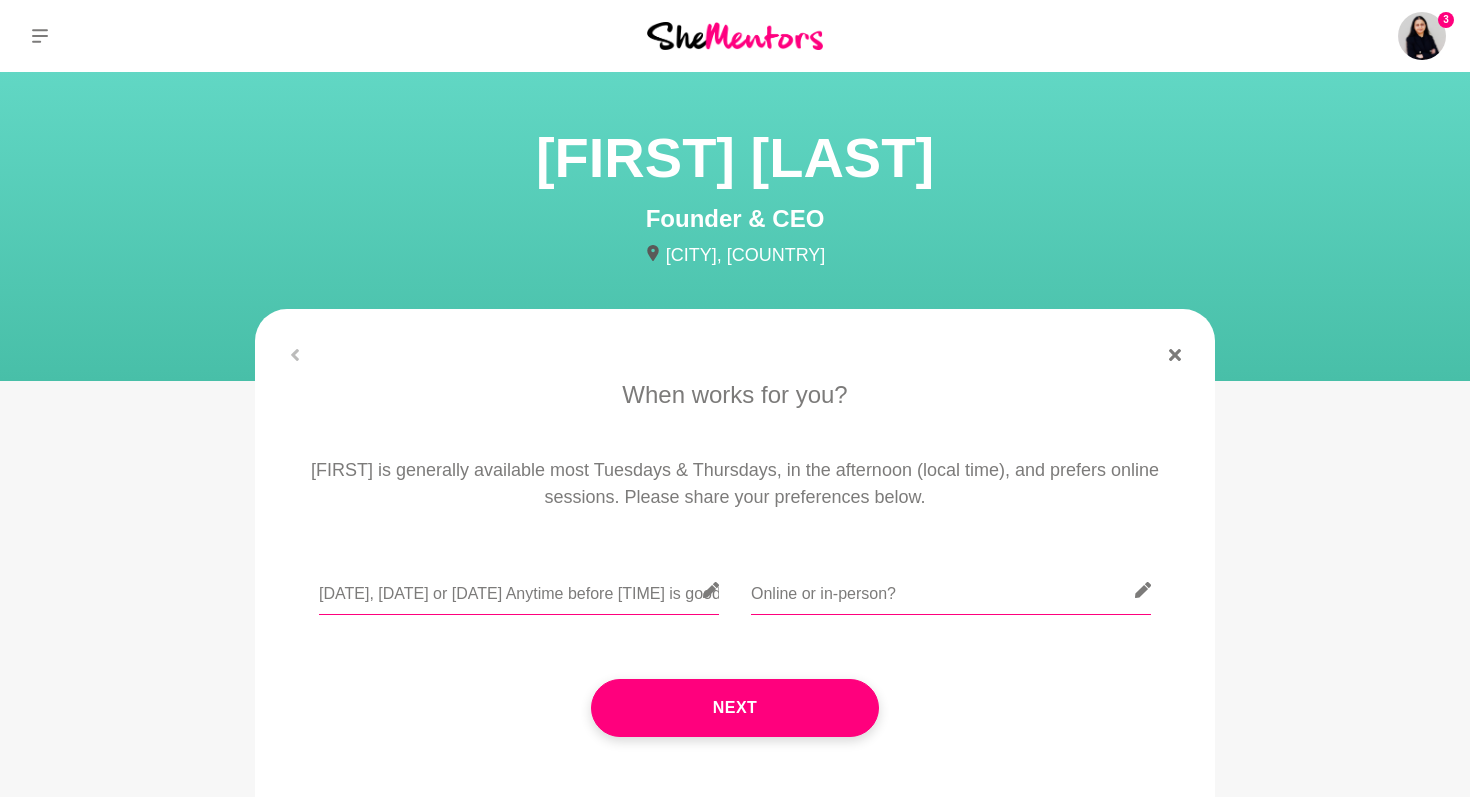 type on "[DATE], [DATE] or [DATE] Anytime before [TIME] is good" 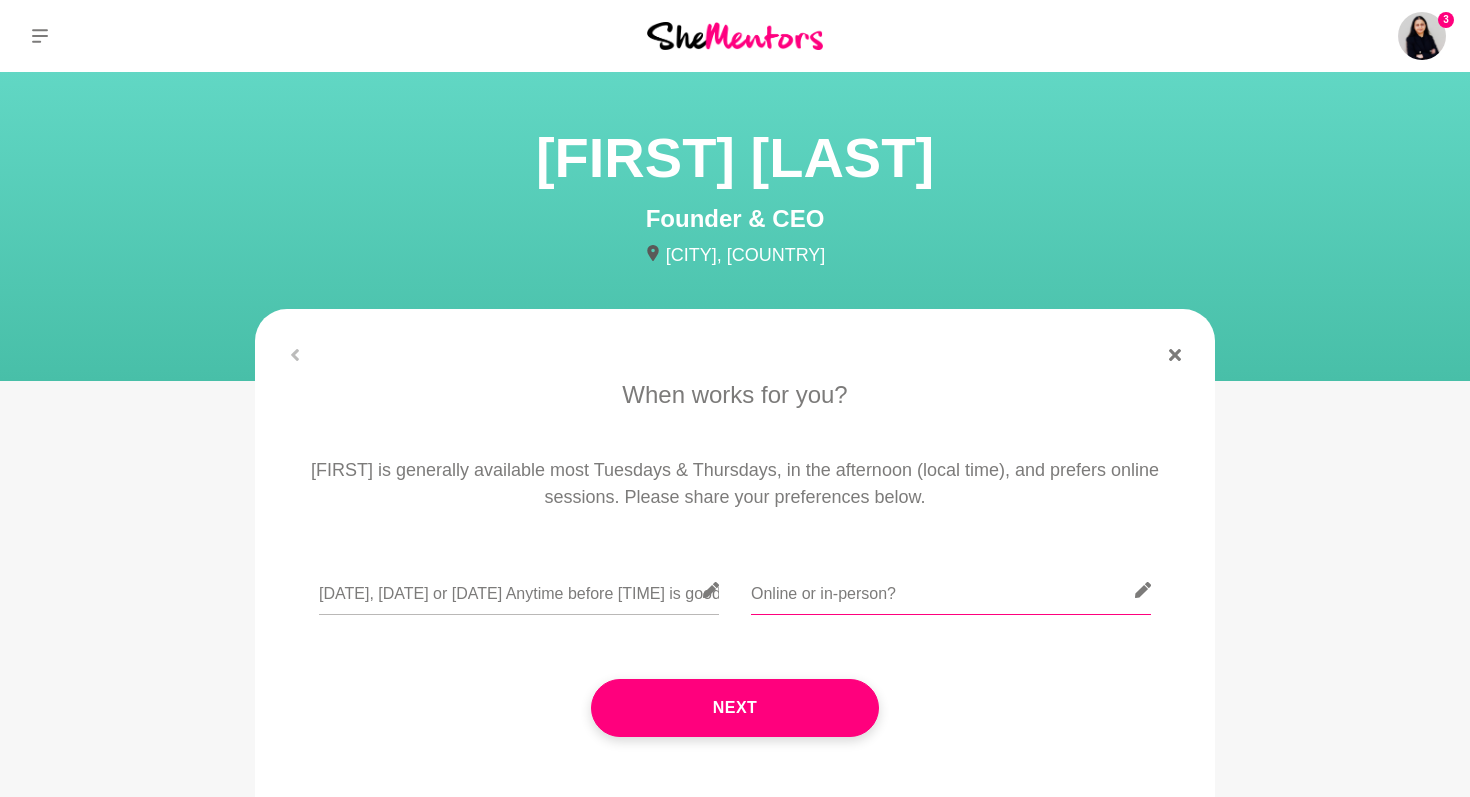 click at bounding box center (951, 590) 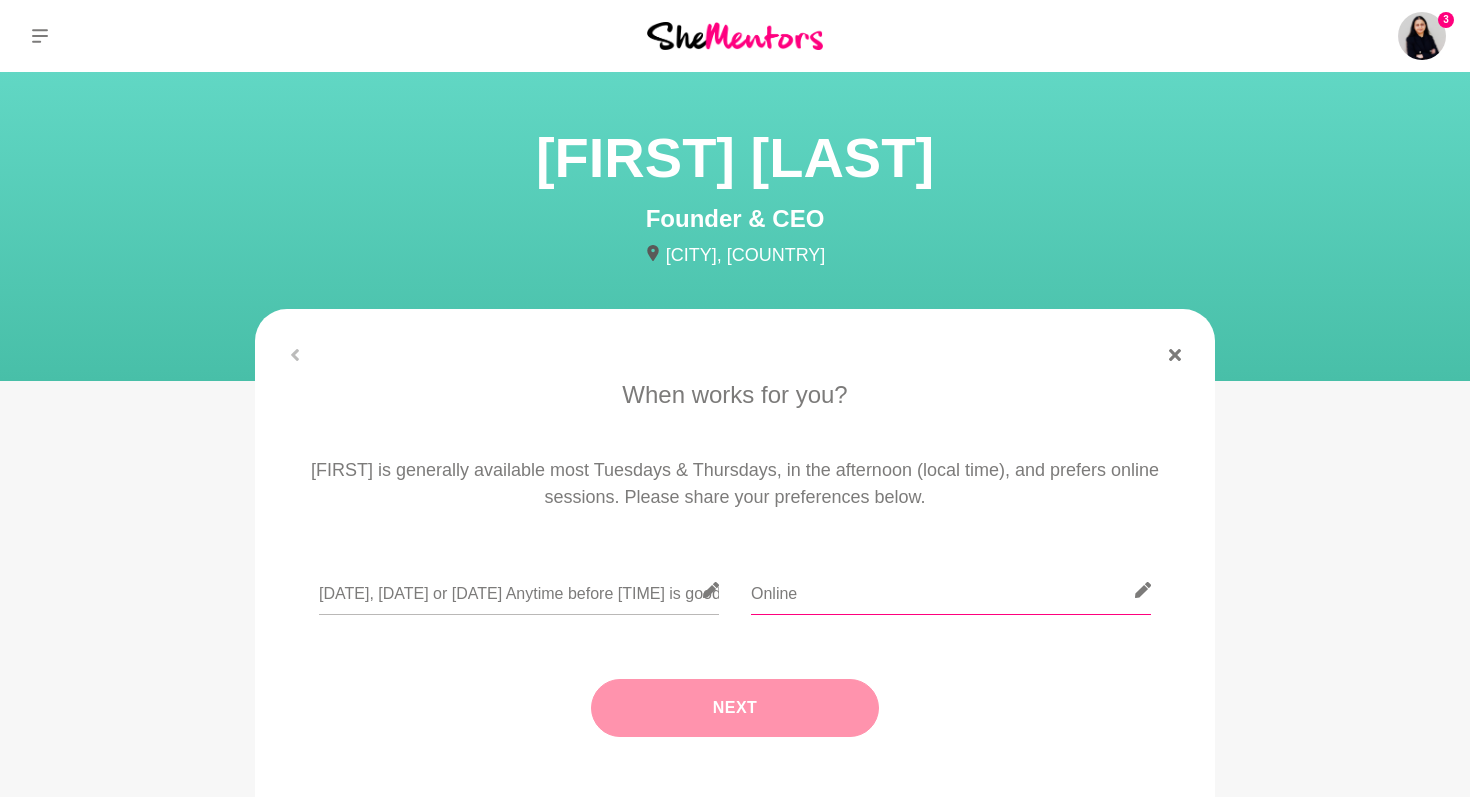 type on "Online" 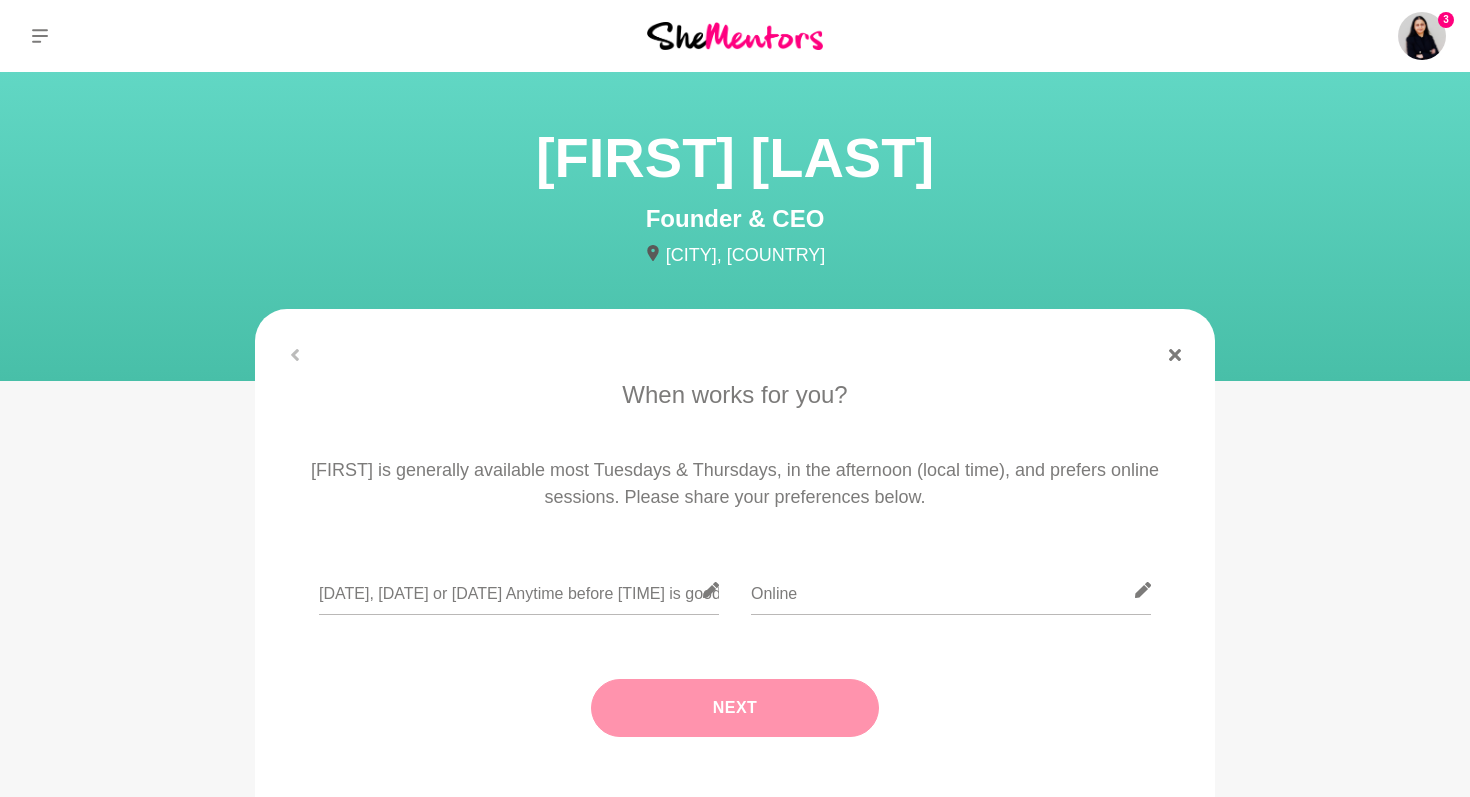 click on "Next" at bounding box center (735, 708) 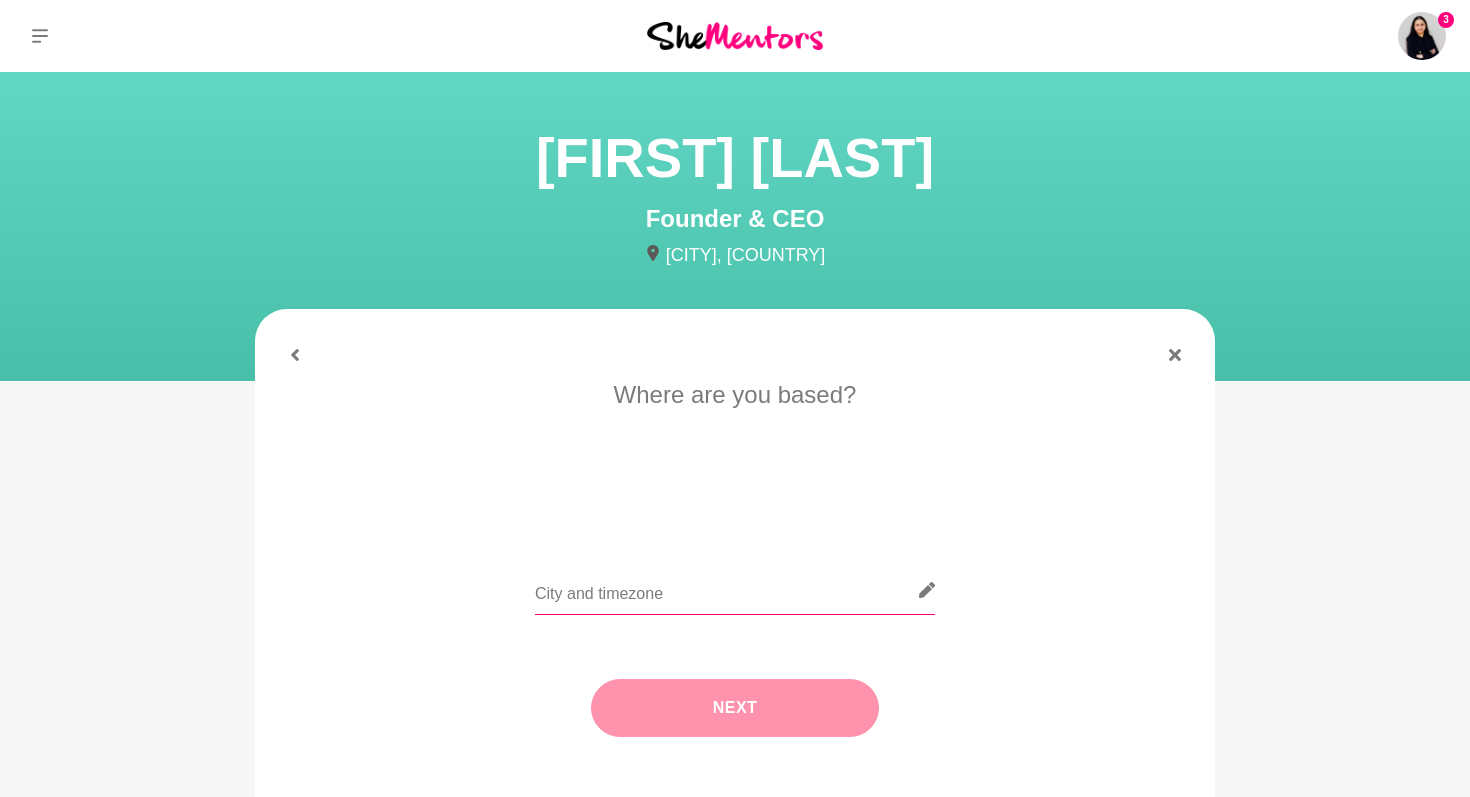 click at bounding box center (735, 590) 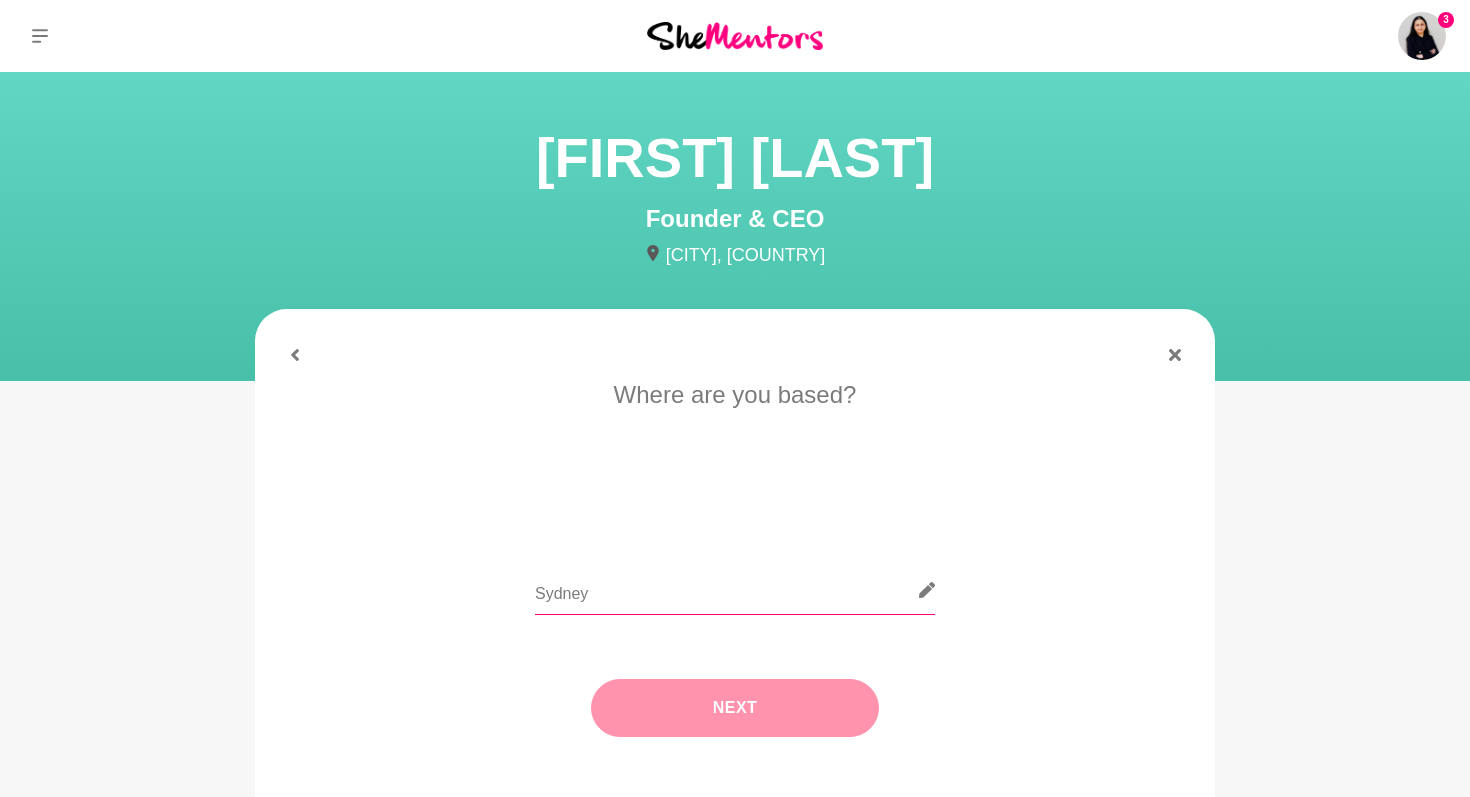 type on "Sydney" 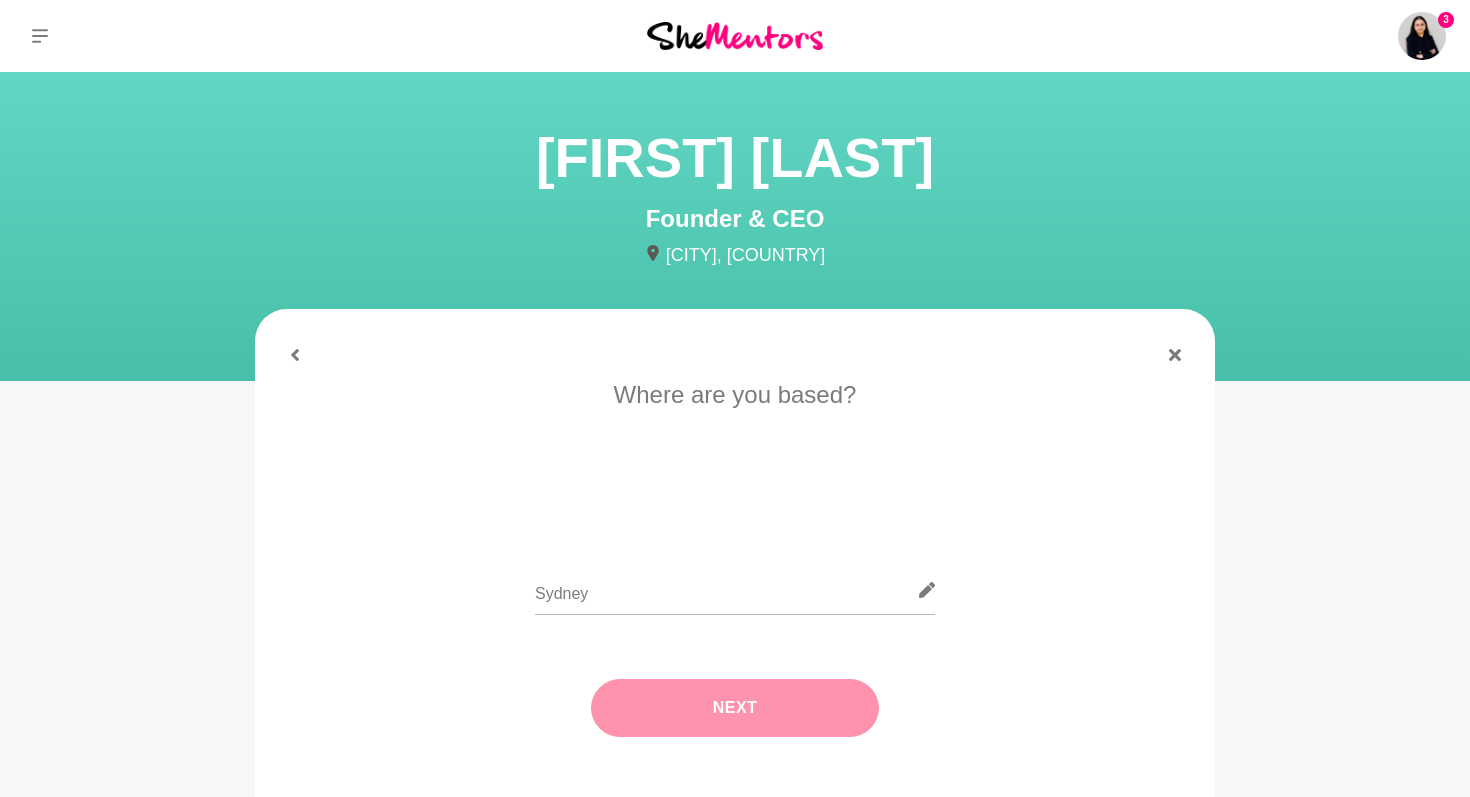 click on "Next" at bounding box center [735, 708] 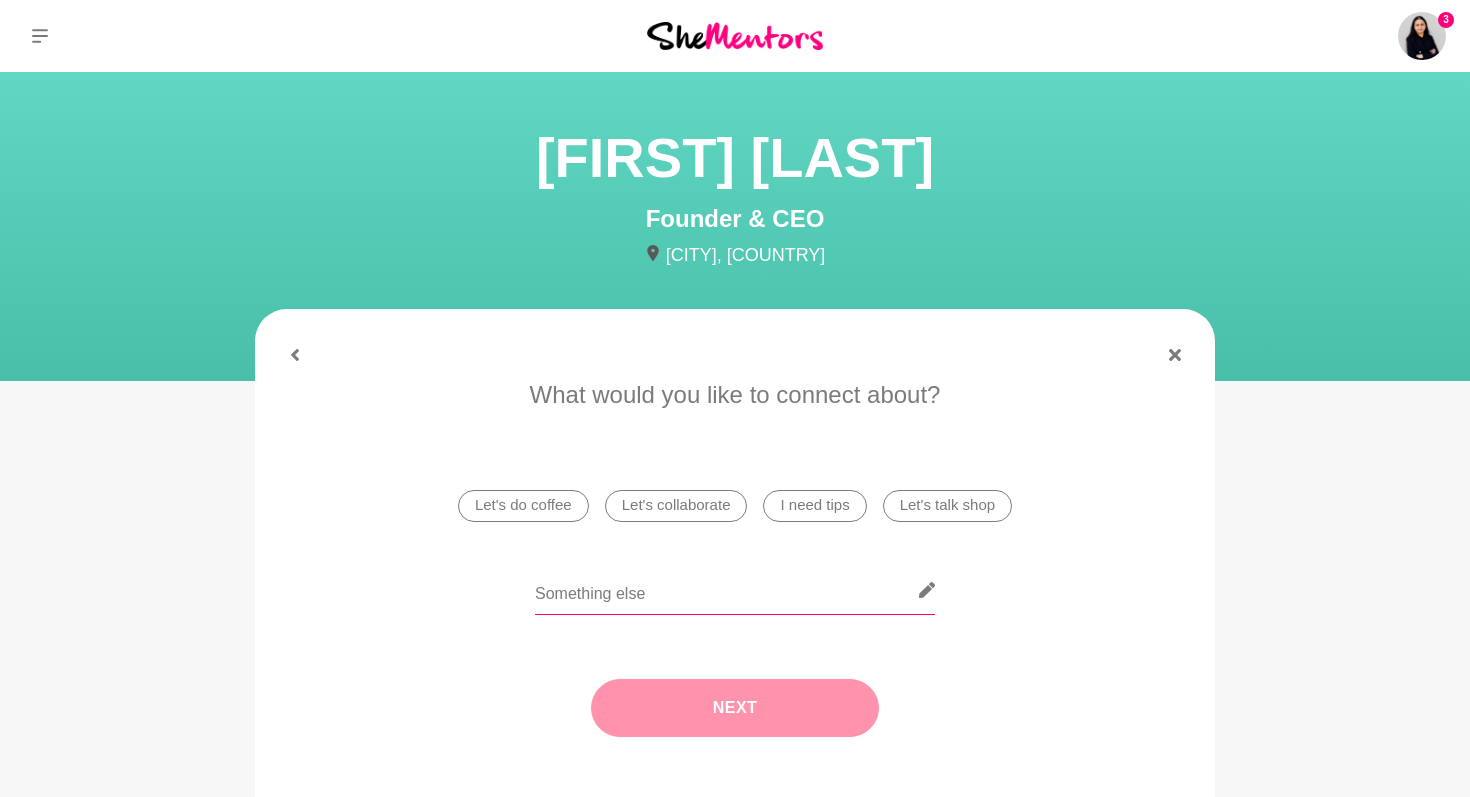 click at bounding box center (735, 590) 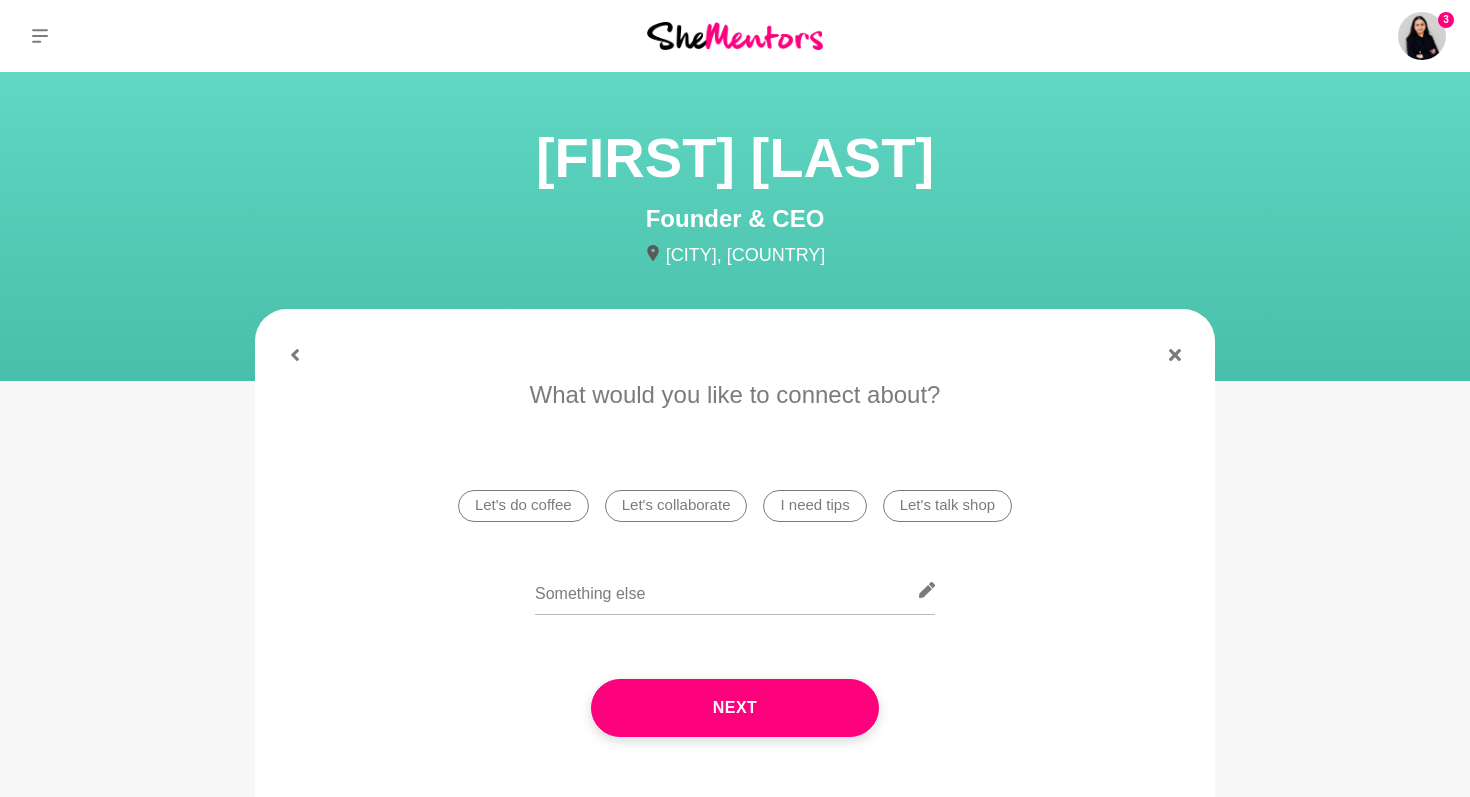 click on "Let's do coffee" at bounding box center [523, 506] 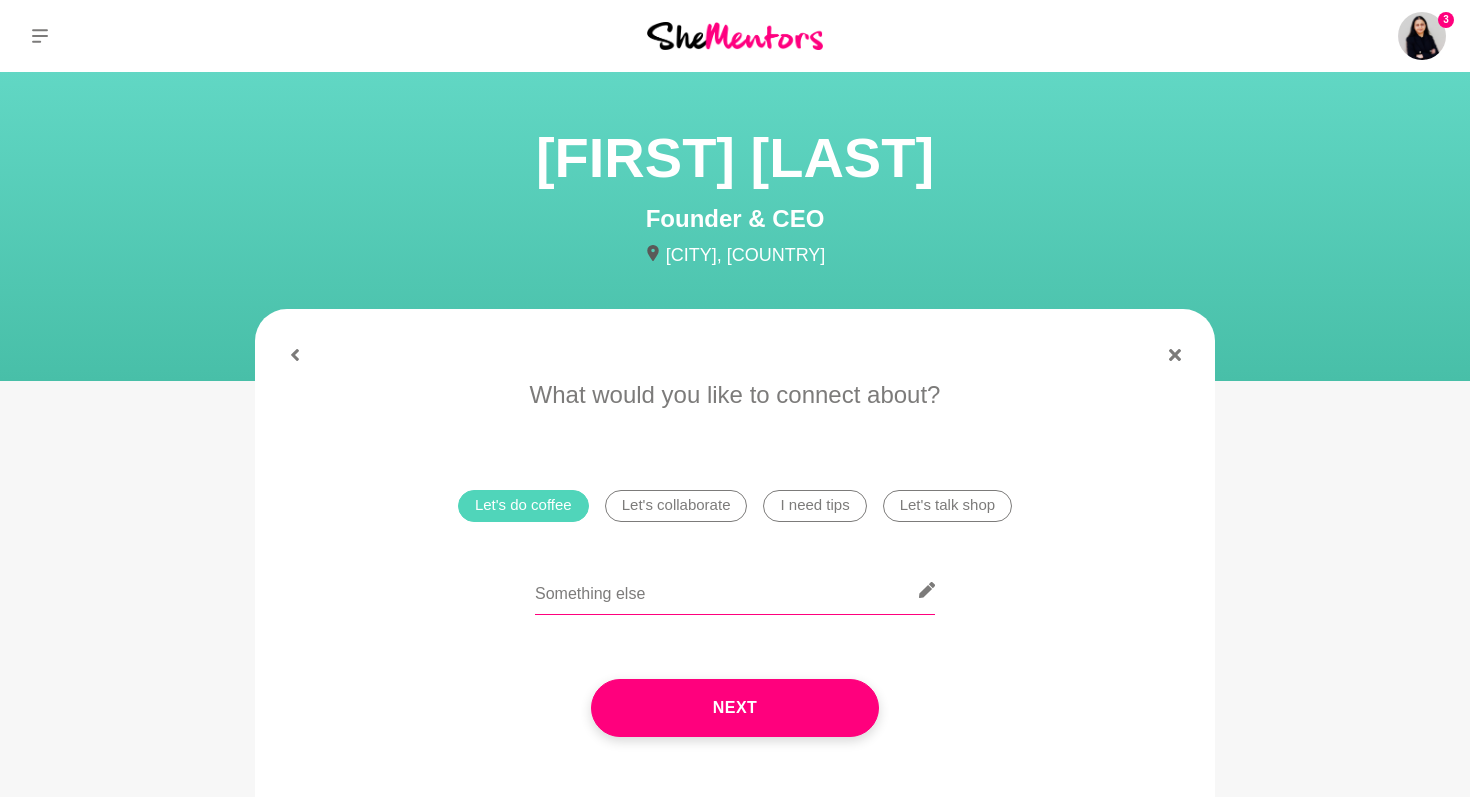 click at bounding box center (735, 590) 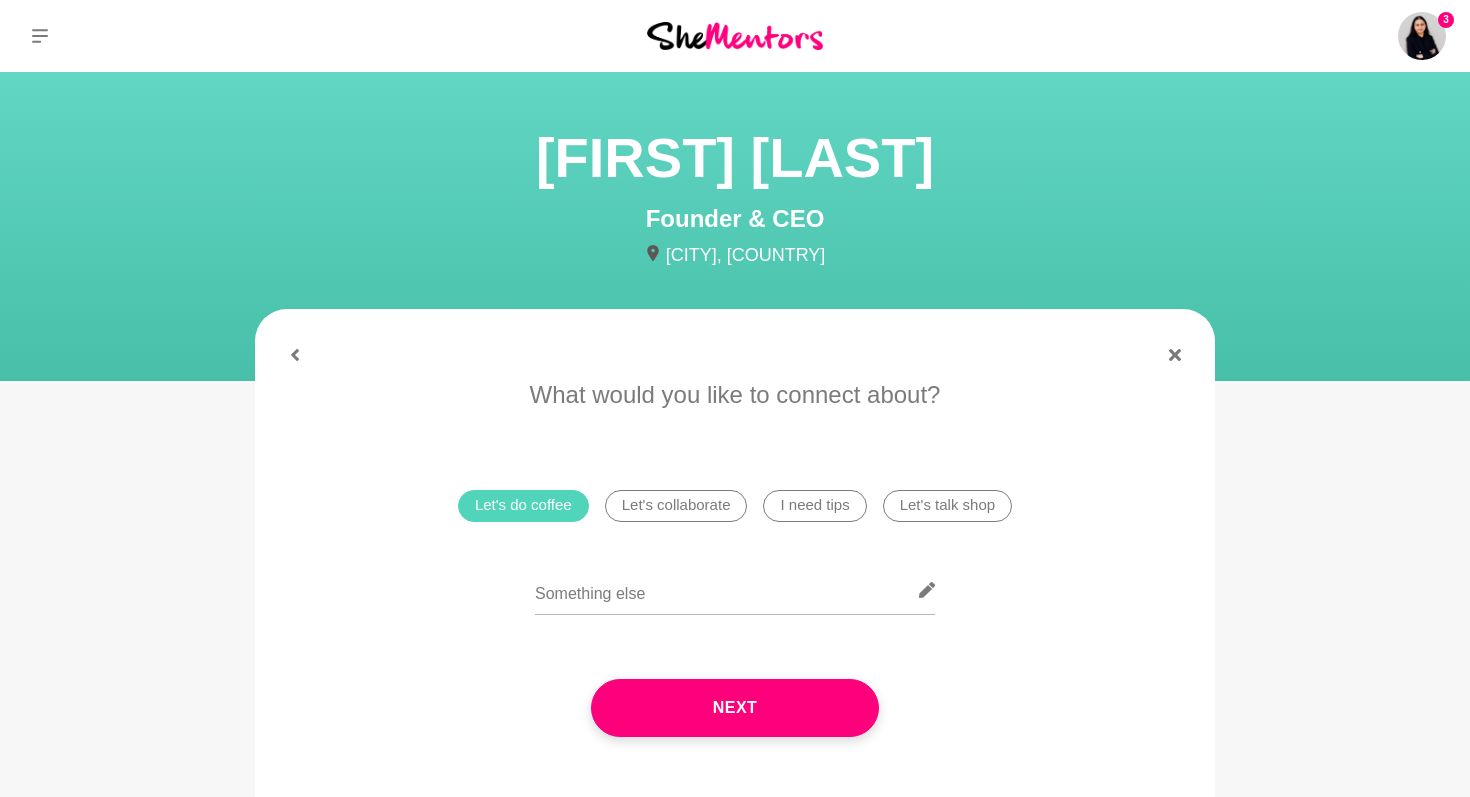 click on "Let's do coffee" at bounding box center (523, 506) 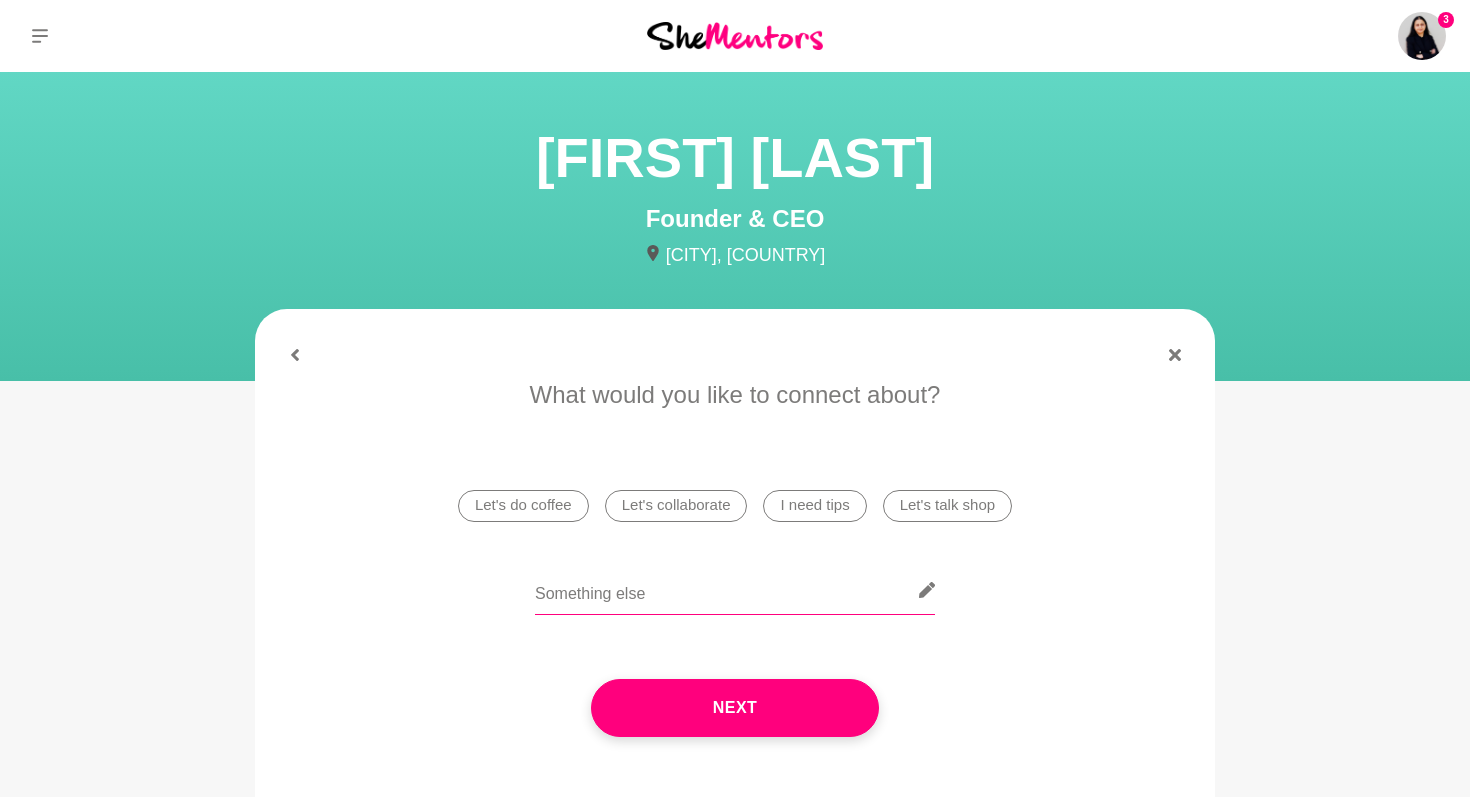 click at bounding box center (735, 590) 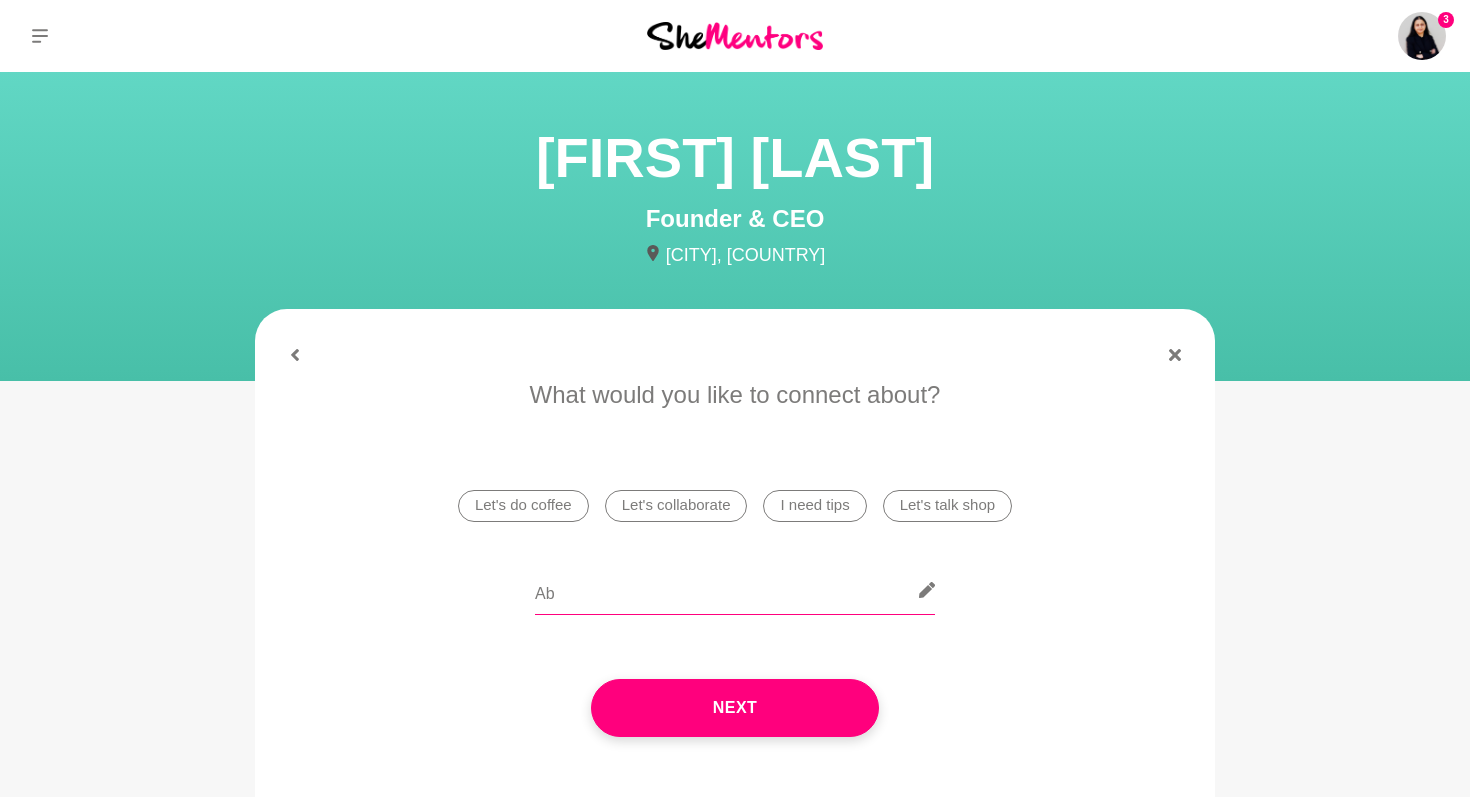 type on "A" 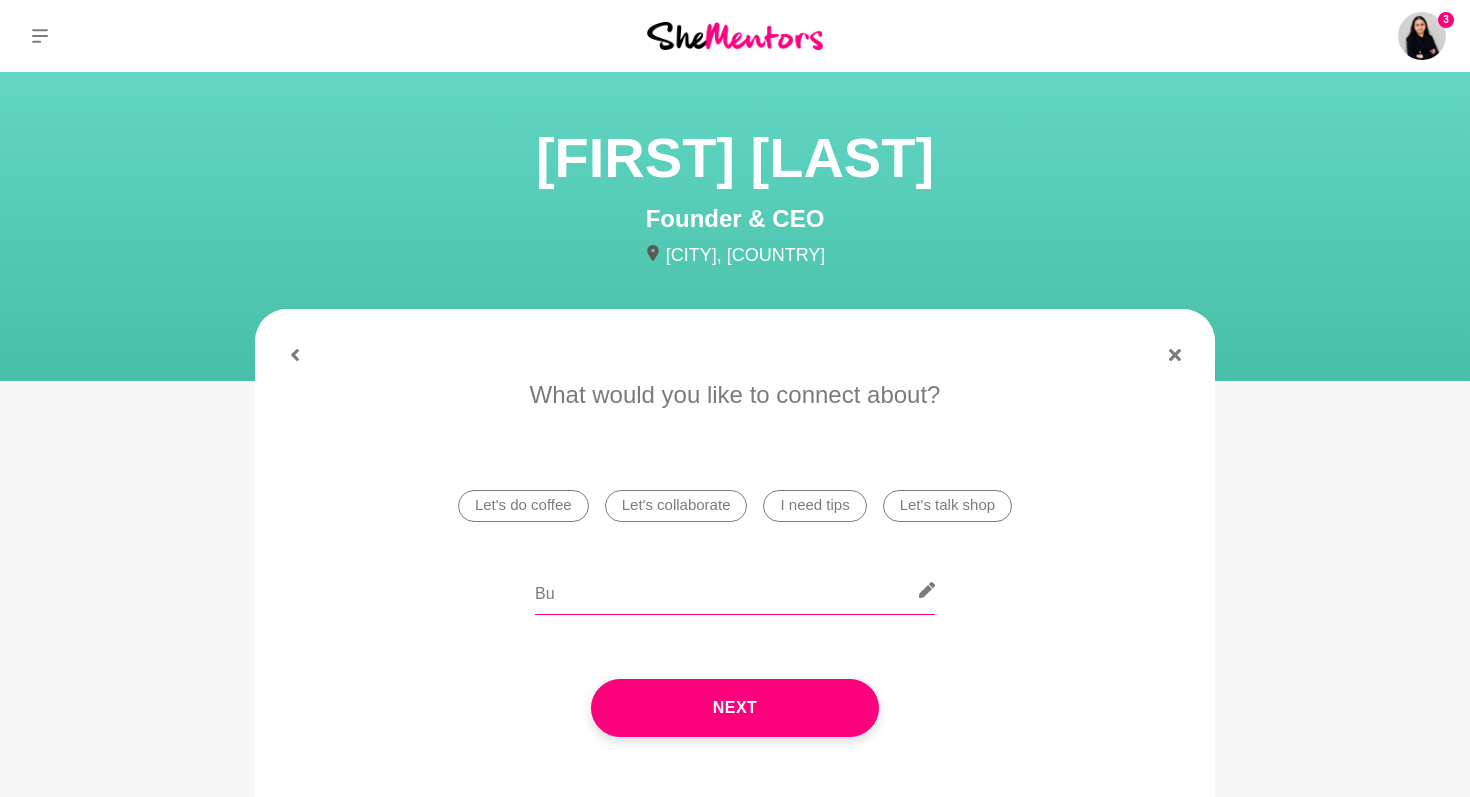 type on "B" 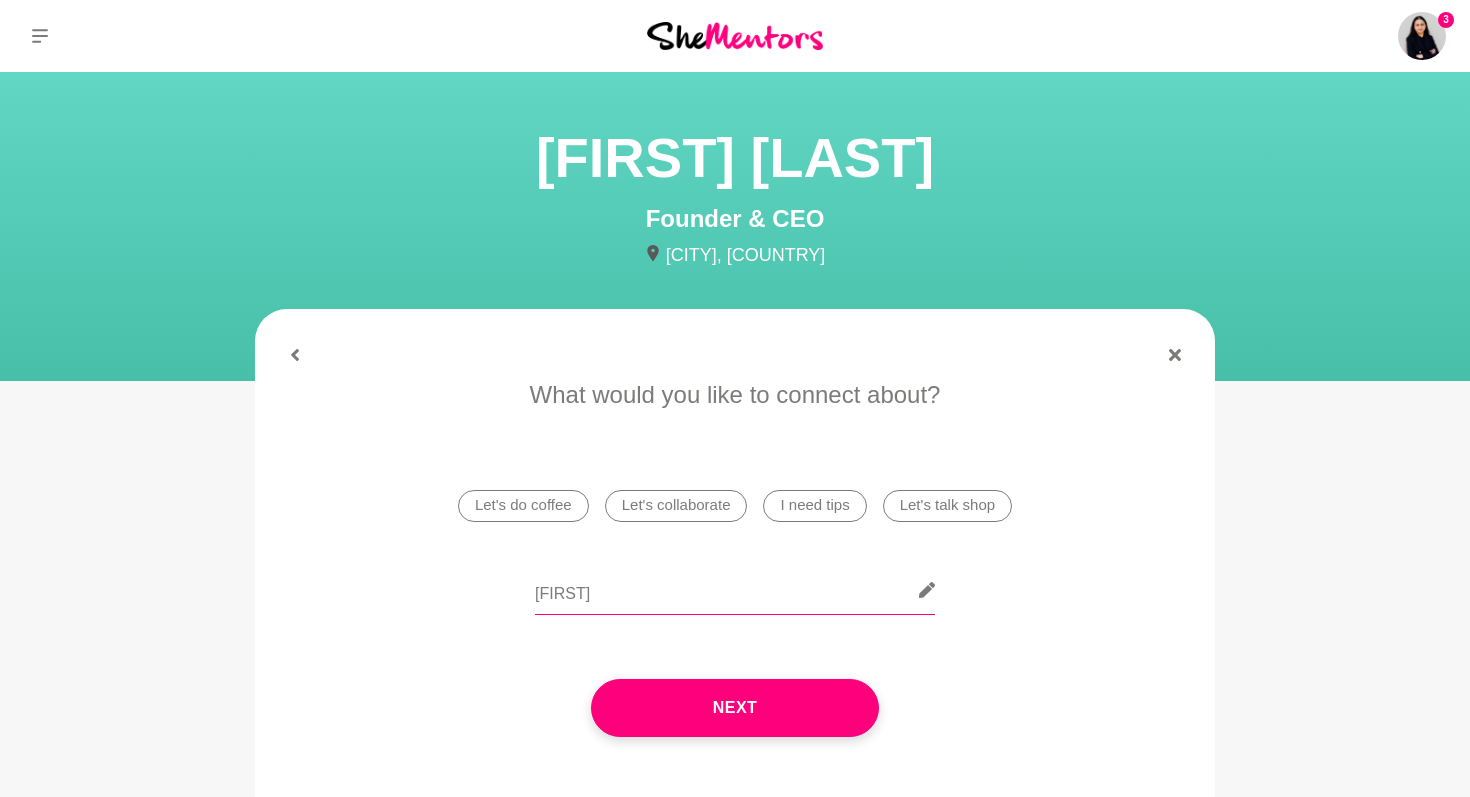 type on "G" 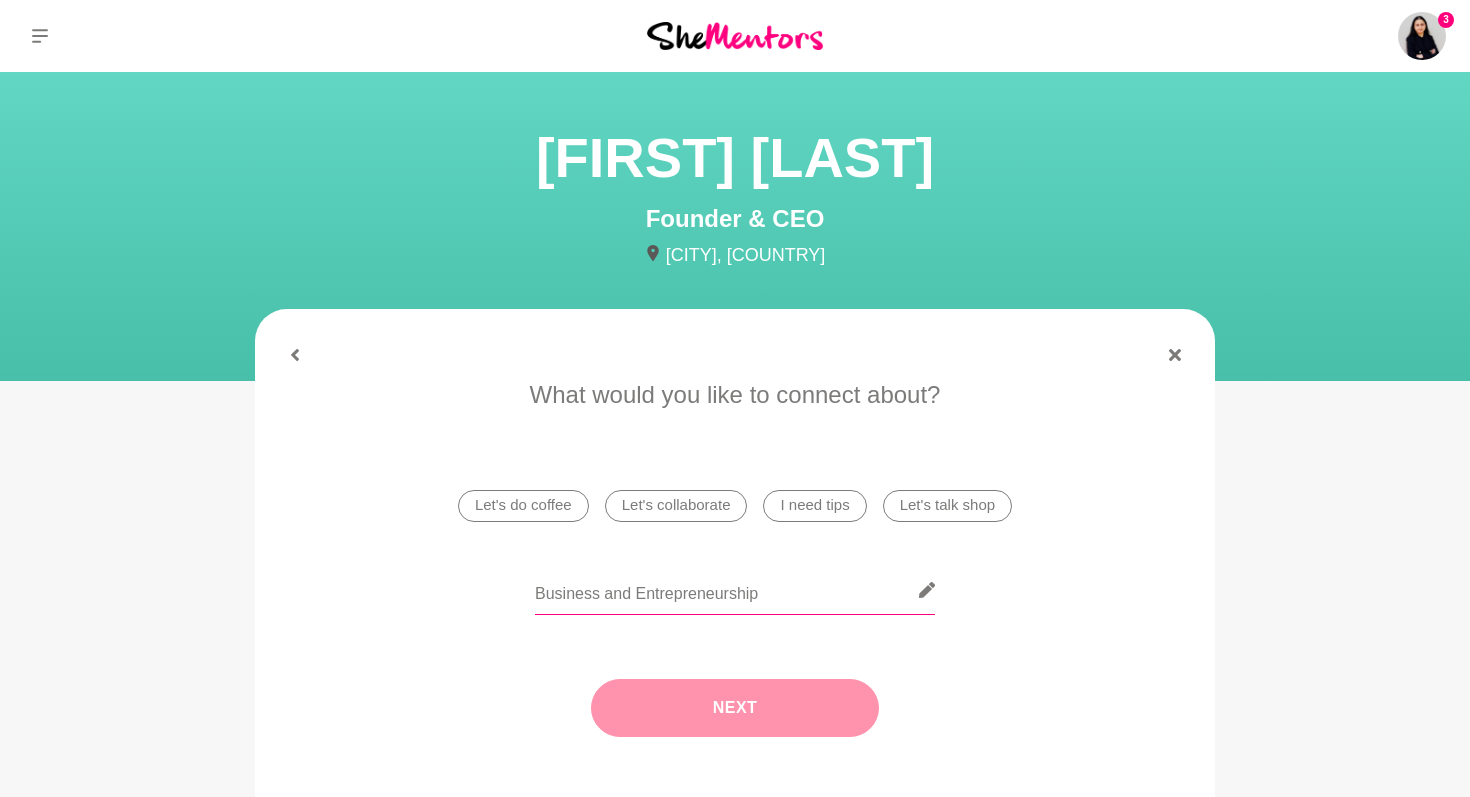 type on "Business and Entrepreneurship" 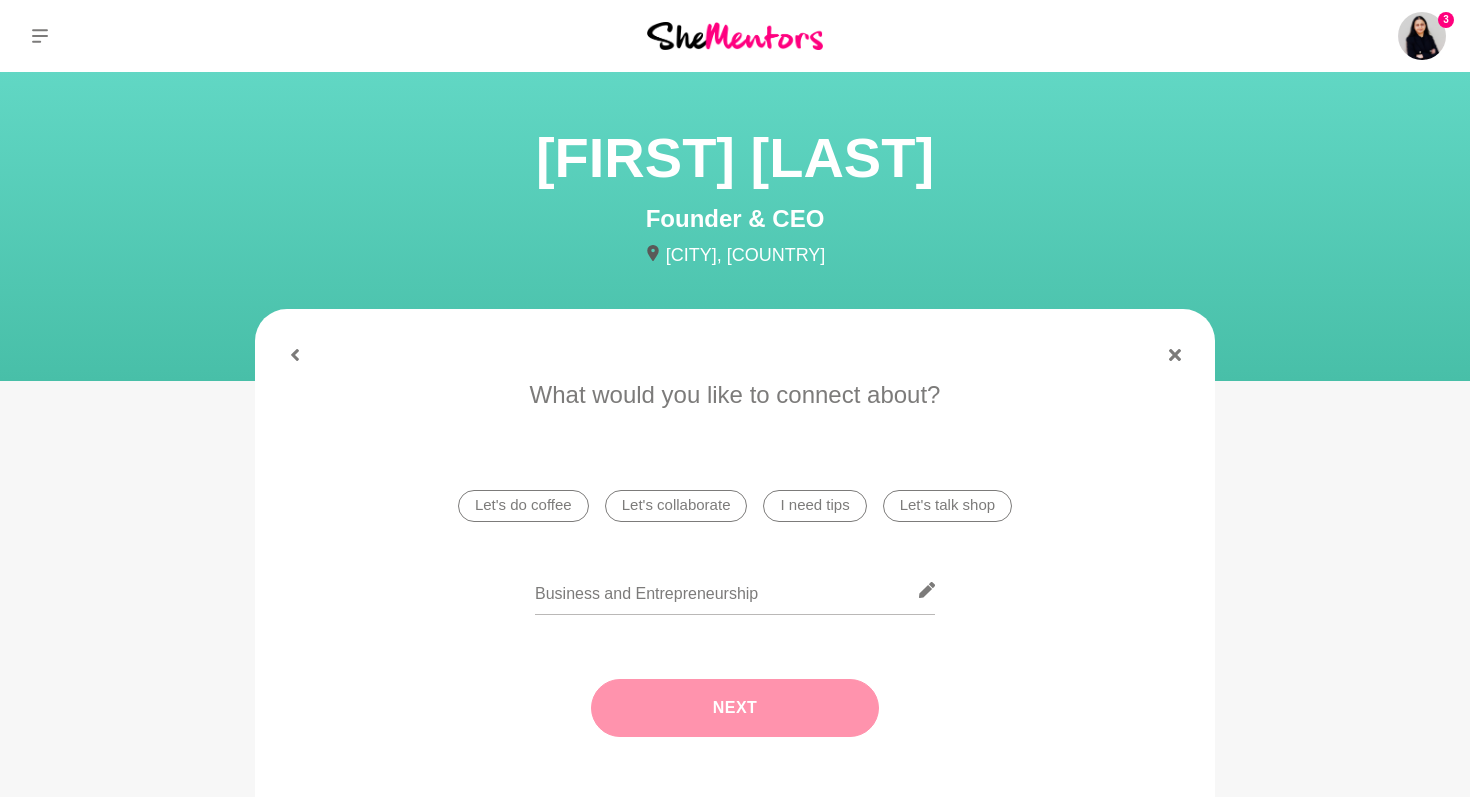 click on "Next" at bounding box center (735, 708) 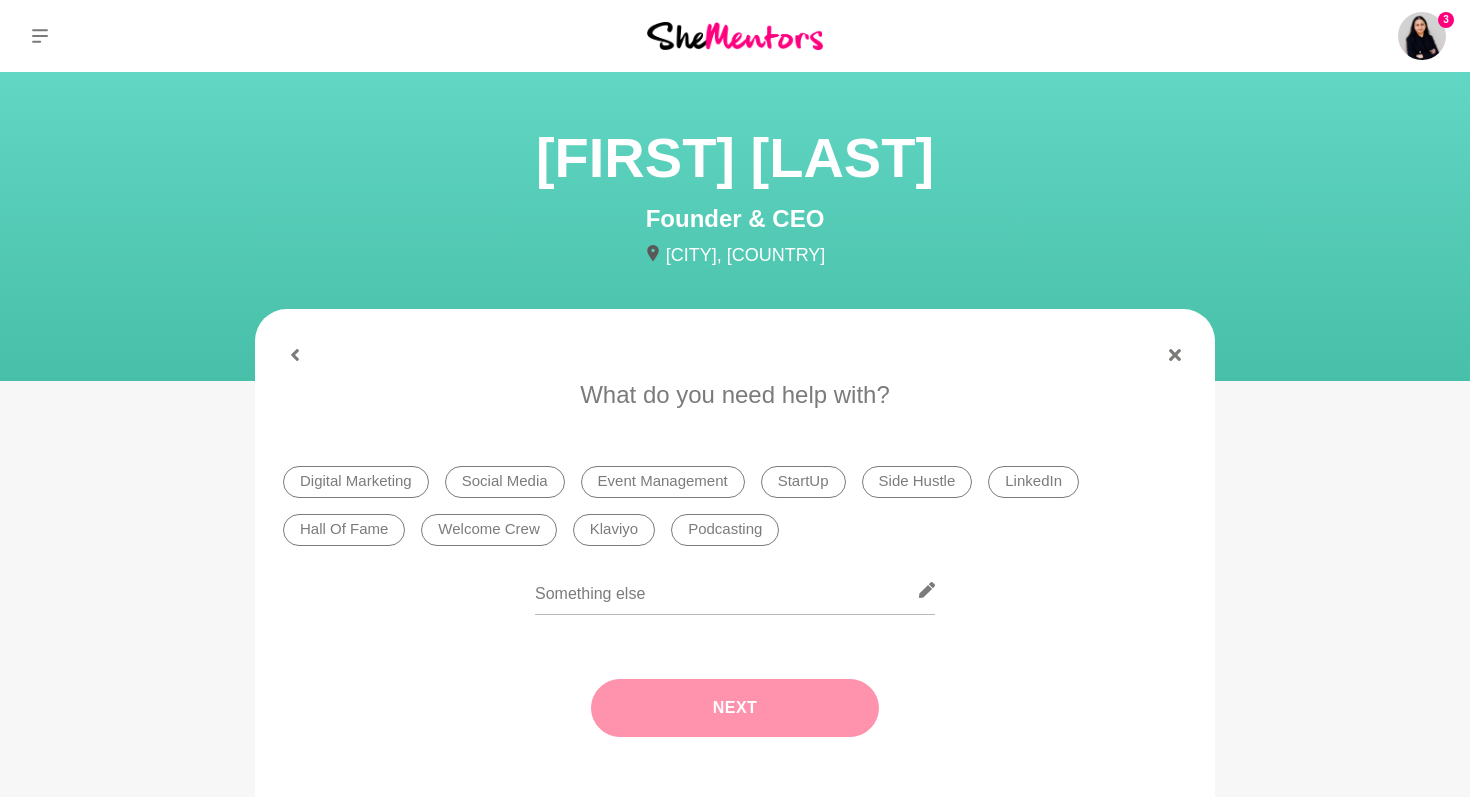 click on "Social Media" at bounding box center (505, 482) 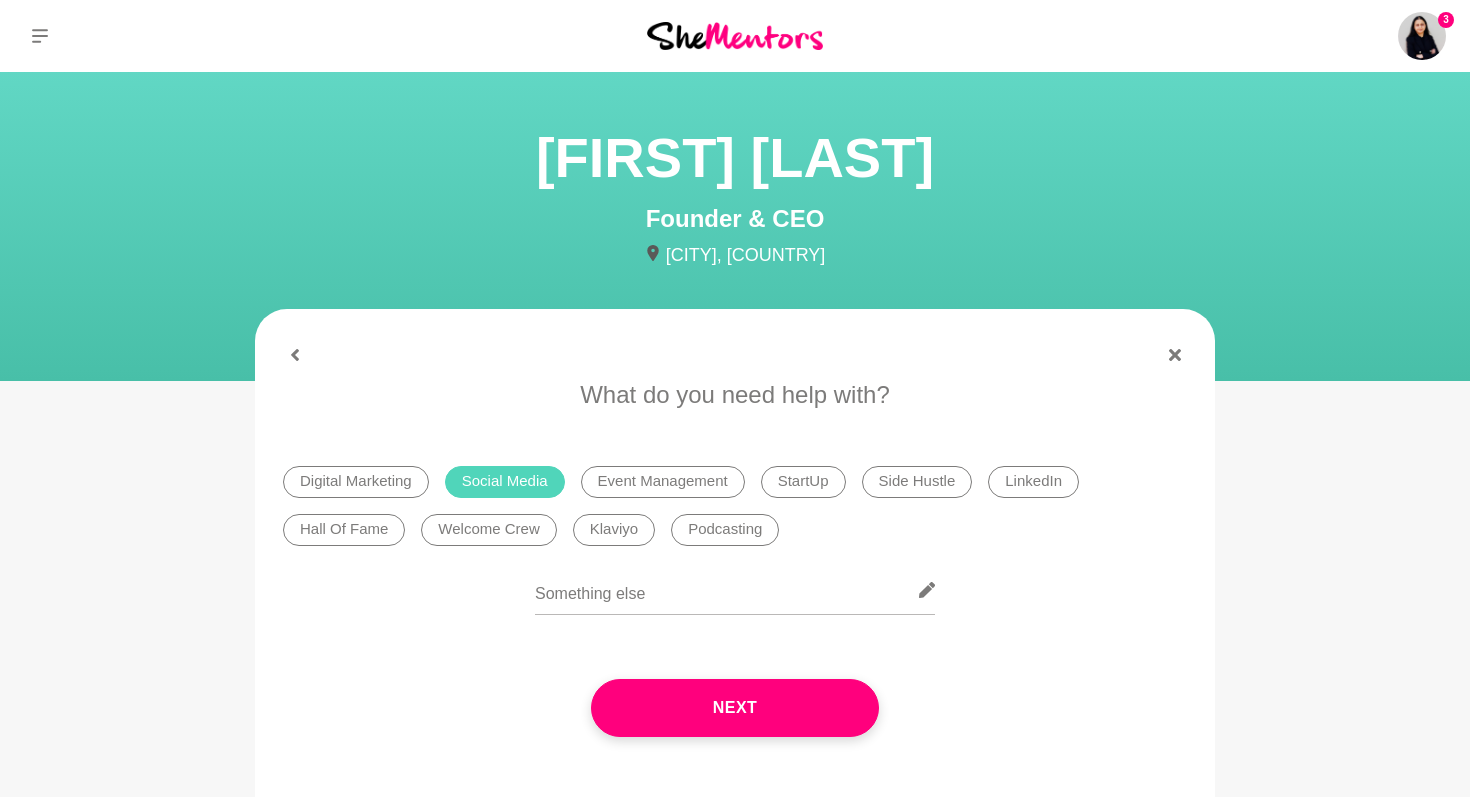 click on "Social Media" at bounding box center (505, 482) 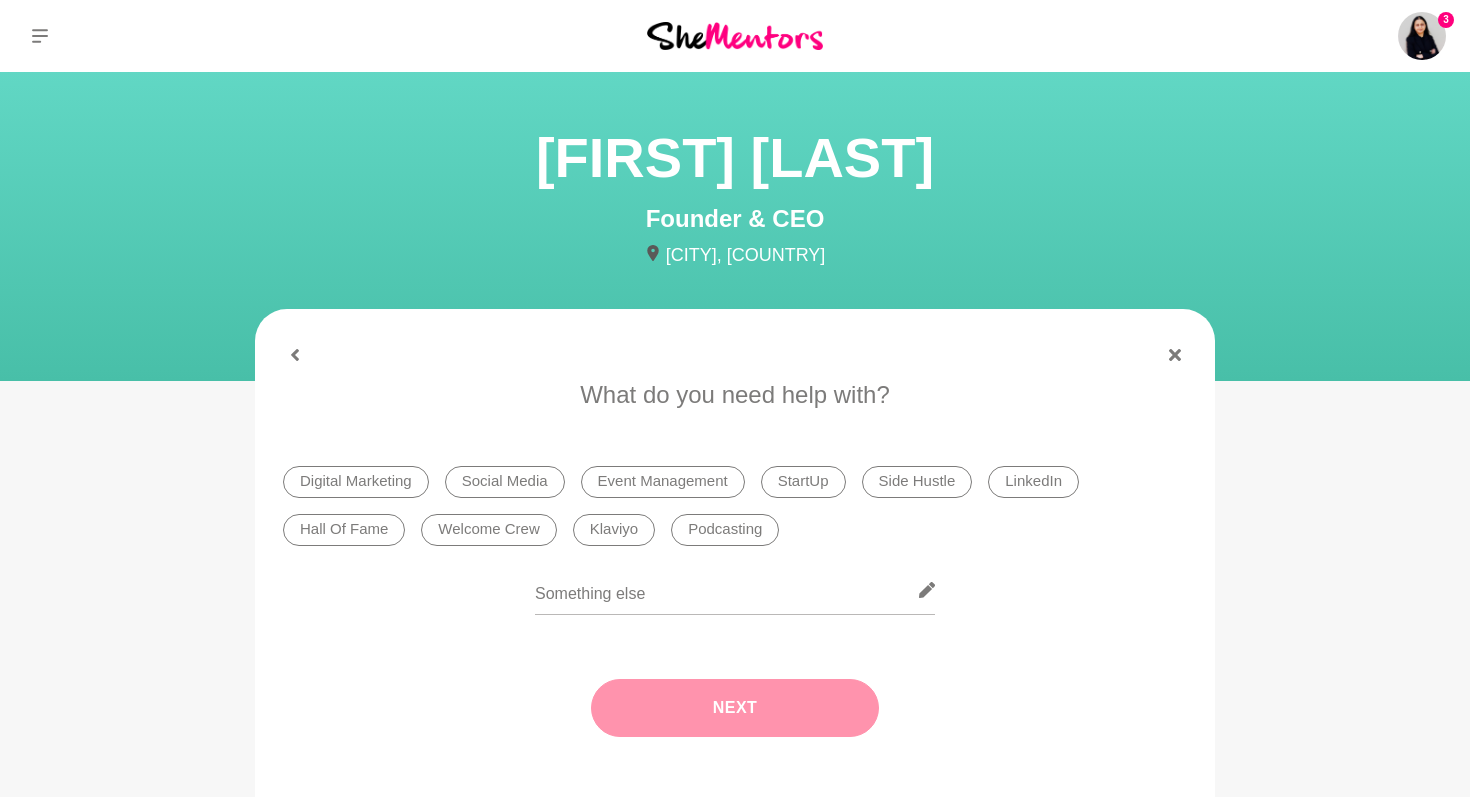click on "Digital Marketing" at bounding box center [356, 482] 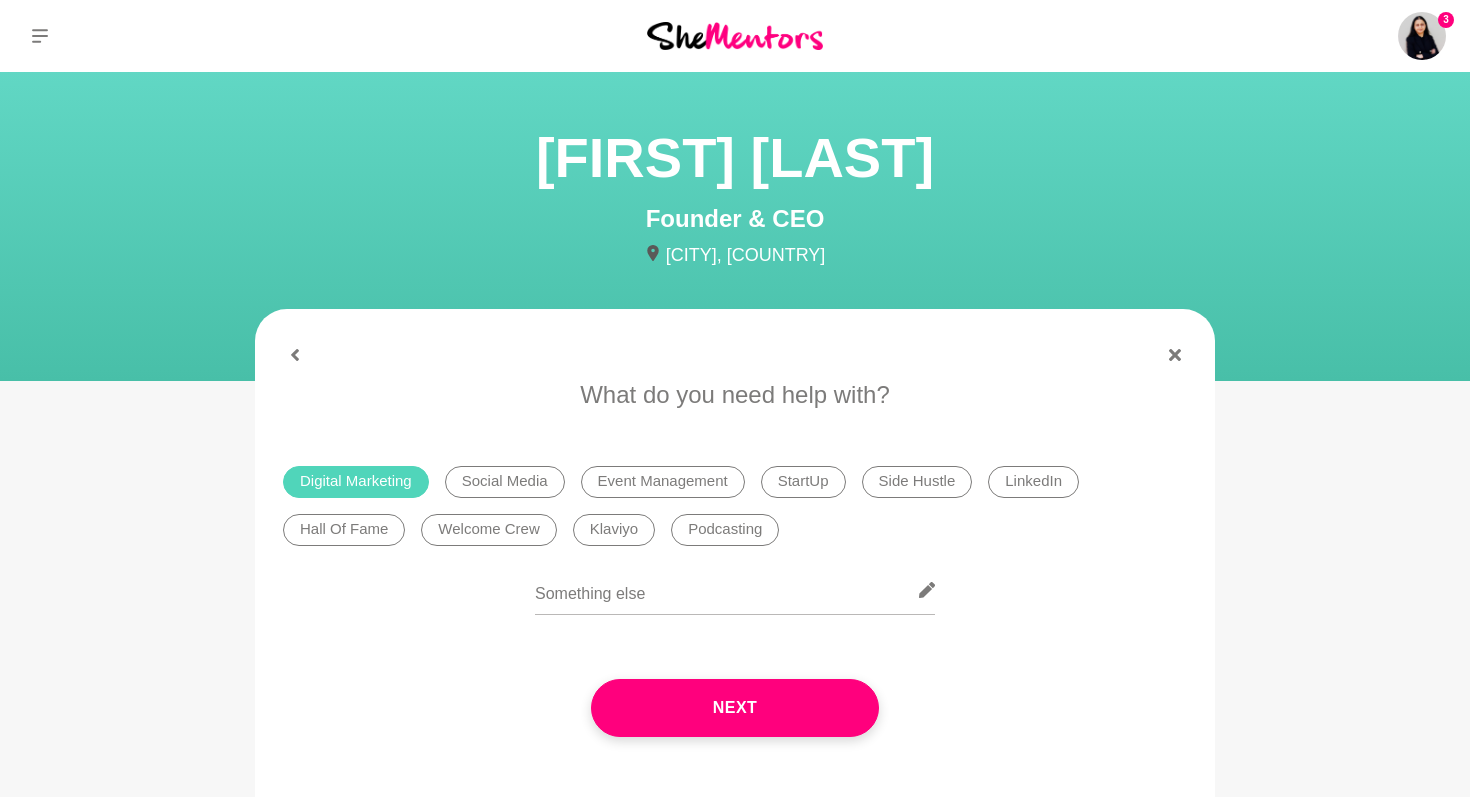 click on "Digital Marketing" at bounding box center (356, 482) 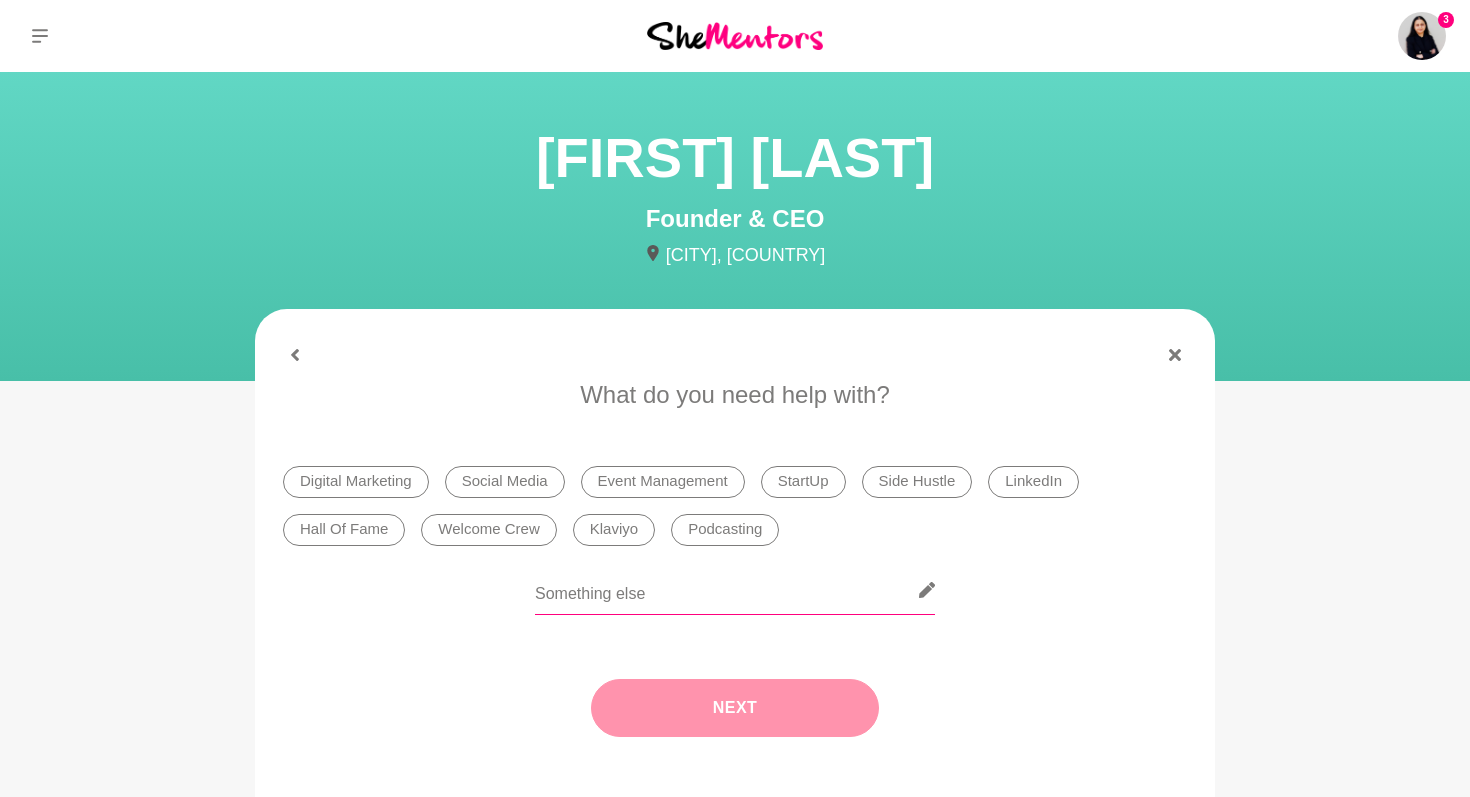 click at bounding box center (735, 590) 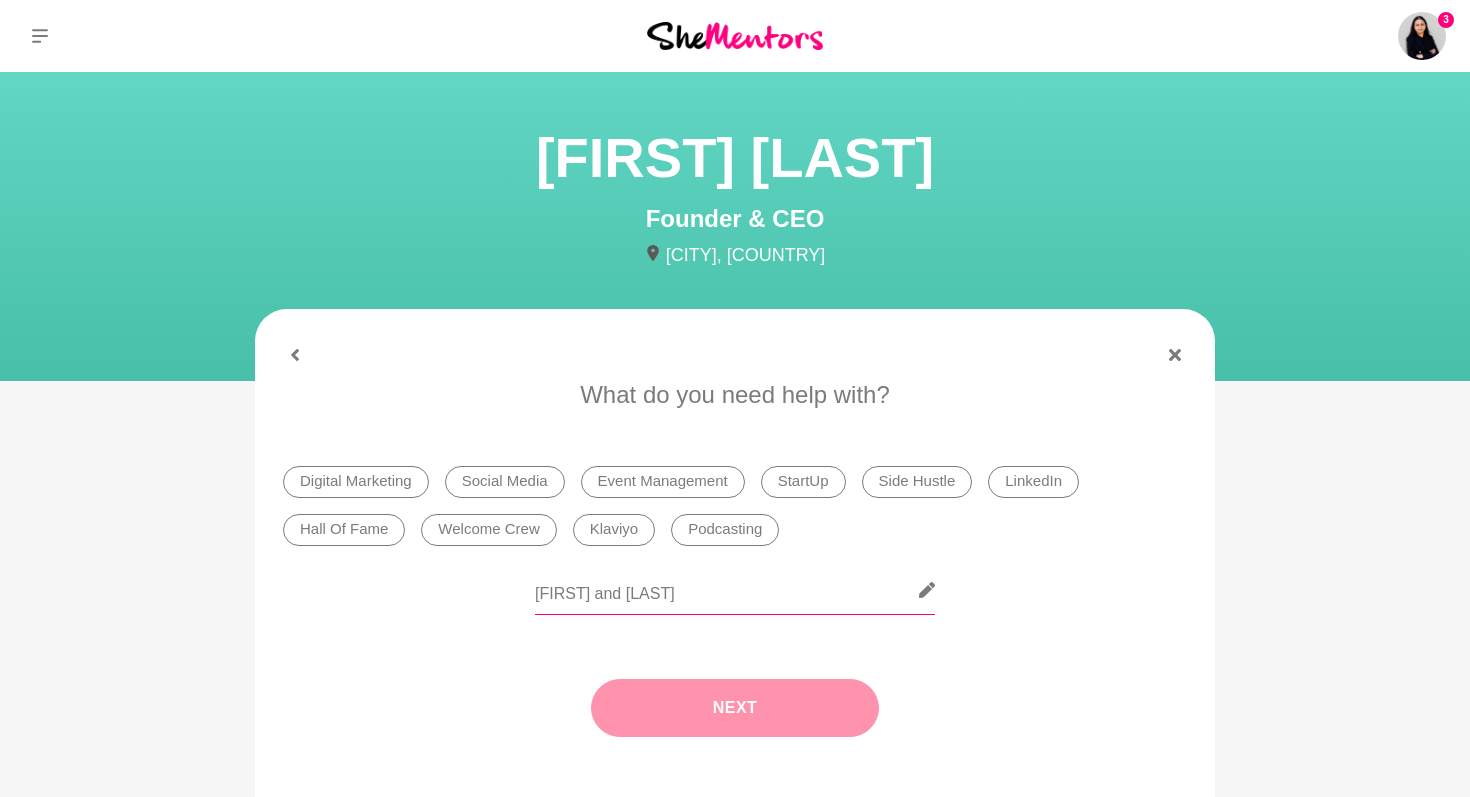 type on "[FIRST] and [LAST]" 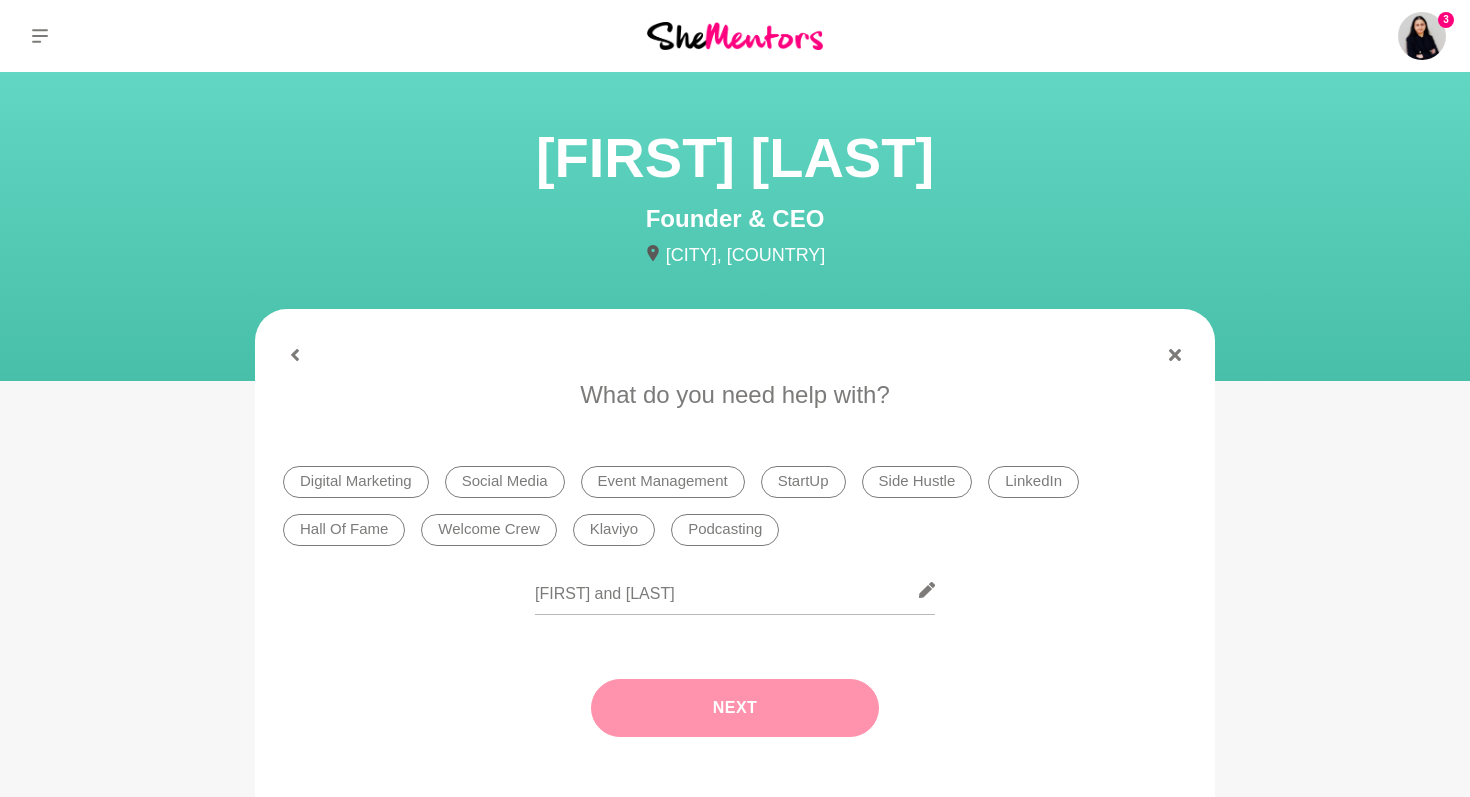 click on "Next" at bounding box center [735, 708] 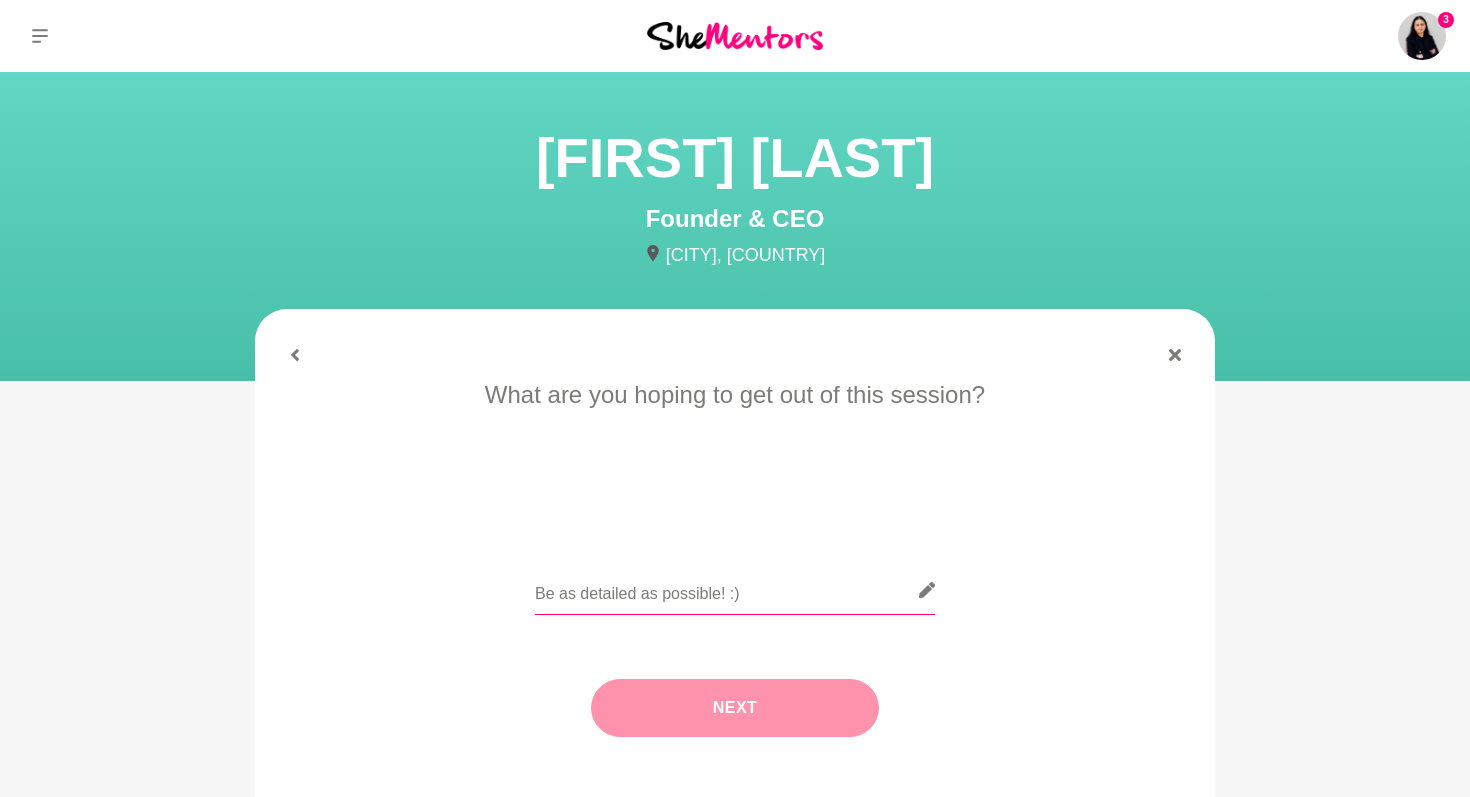 click at bounding box center (735, 590) 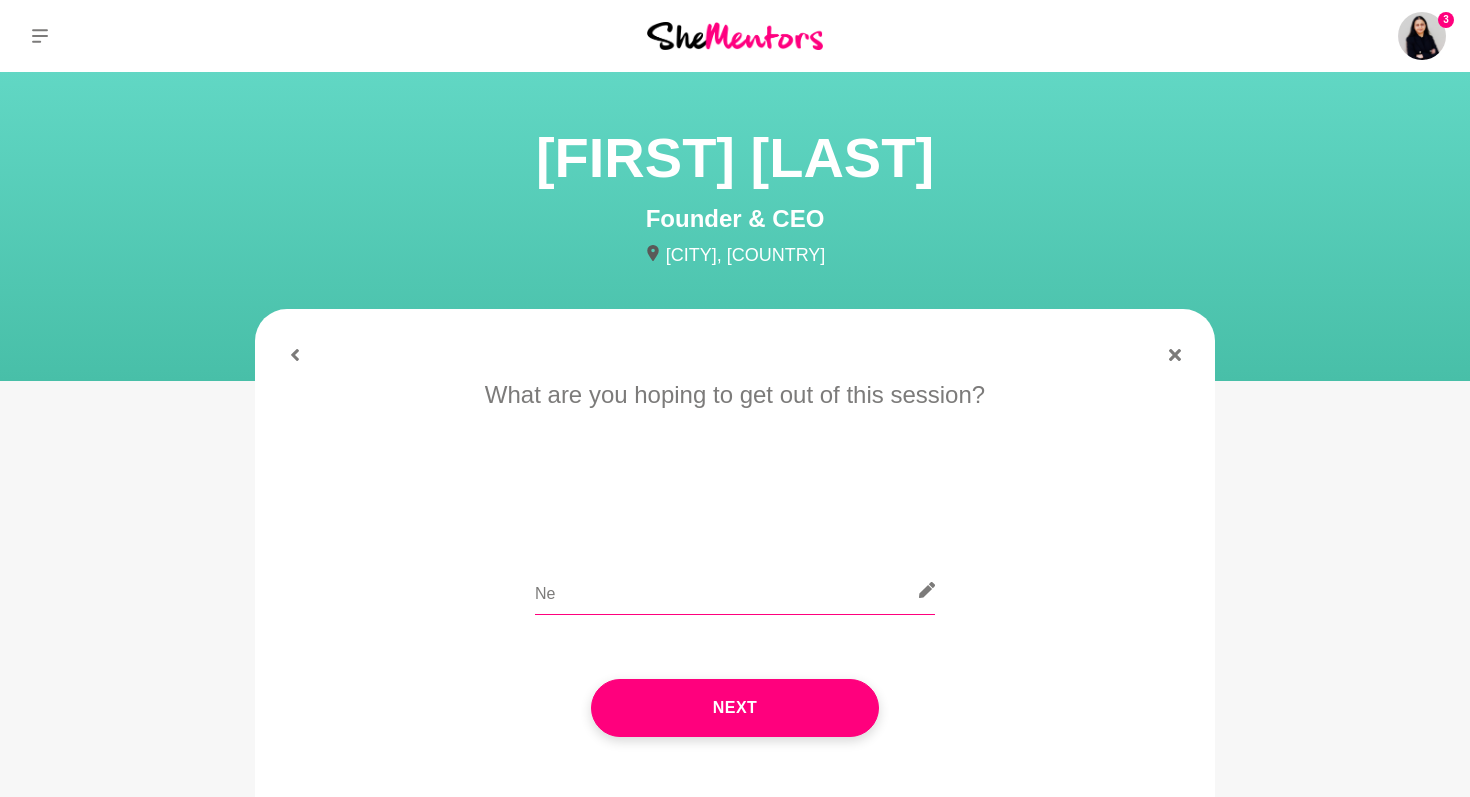 type on "N" 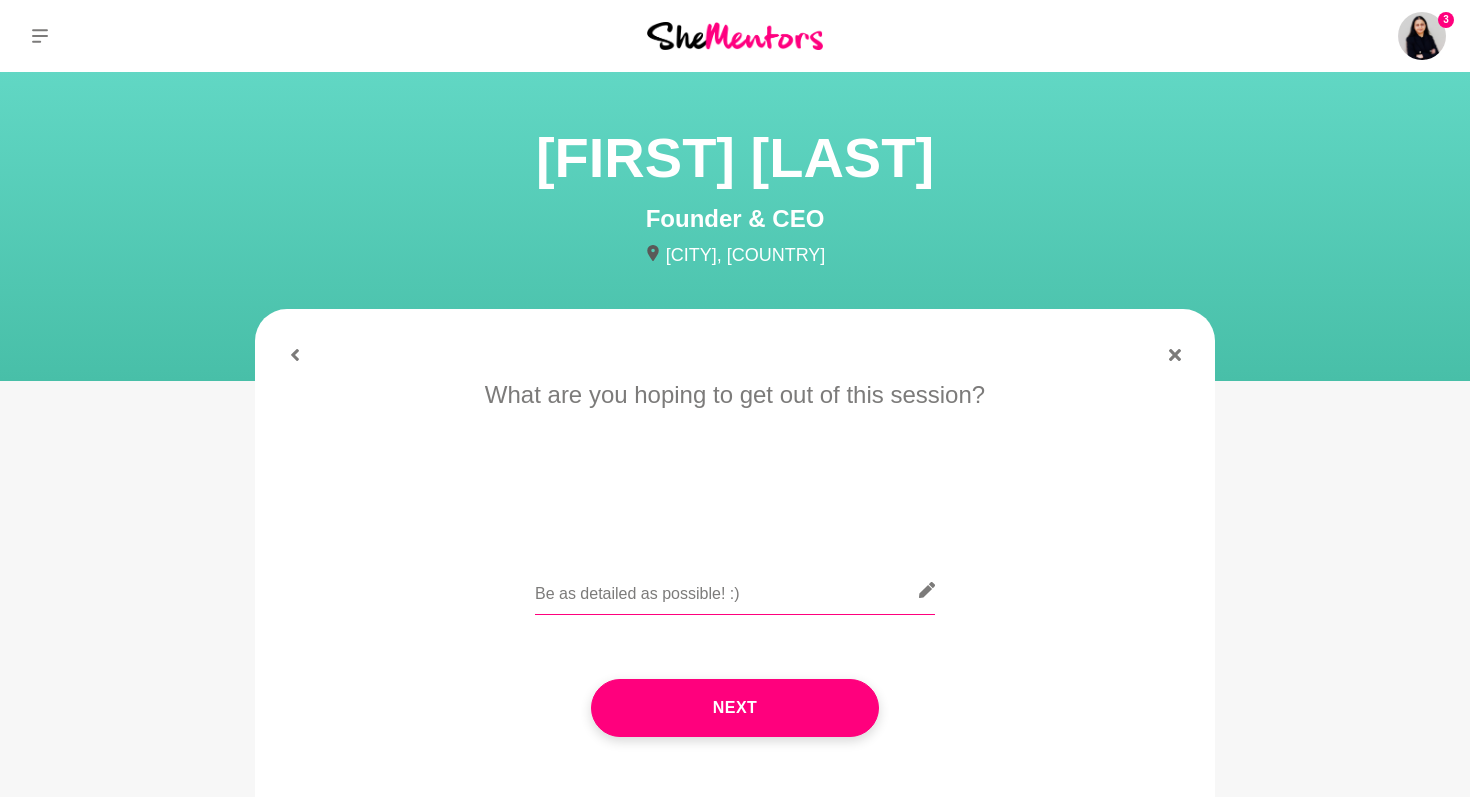 type on "G" 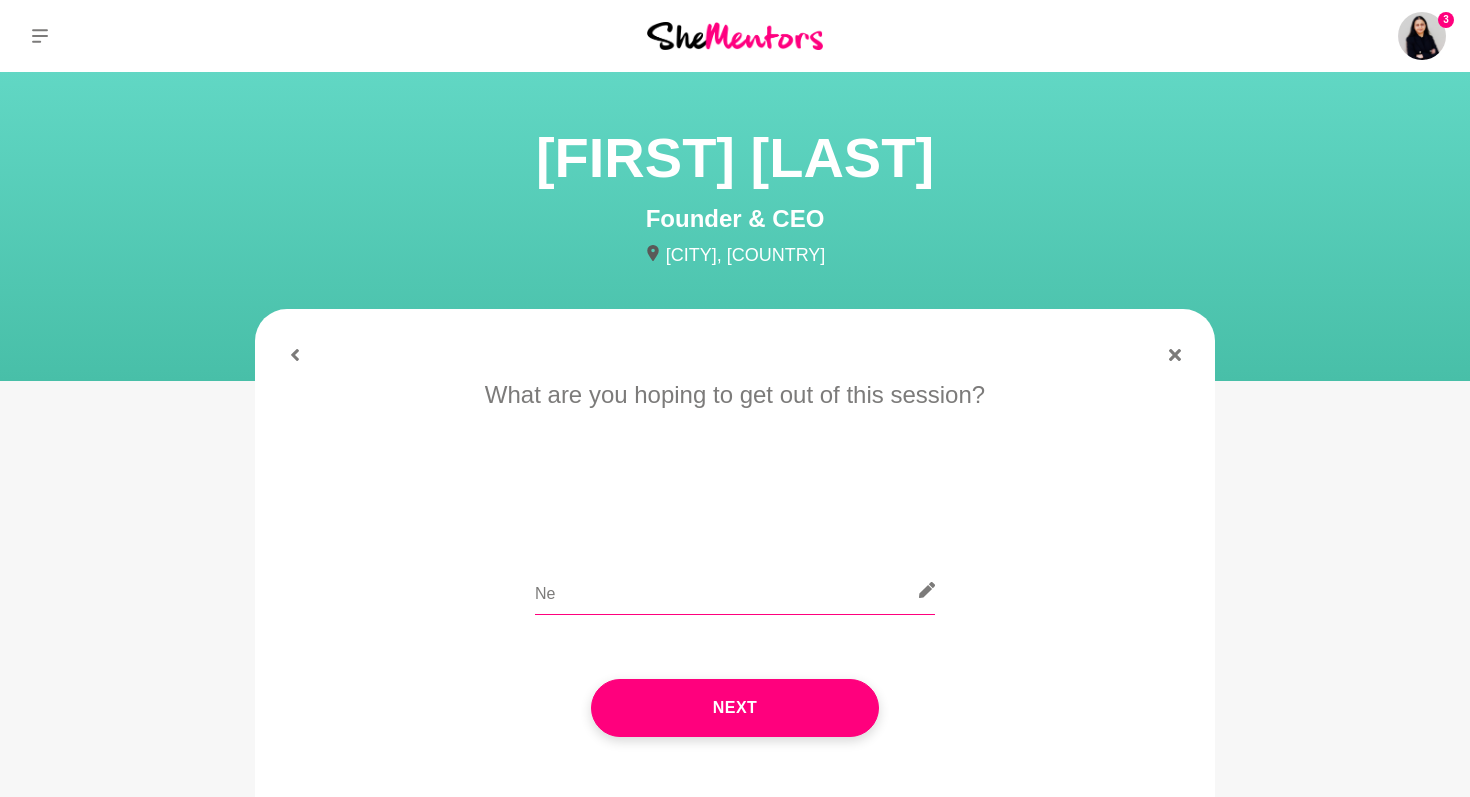 type on "N" 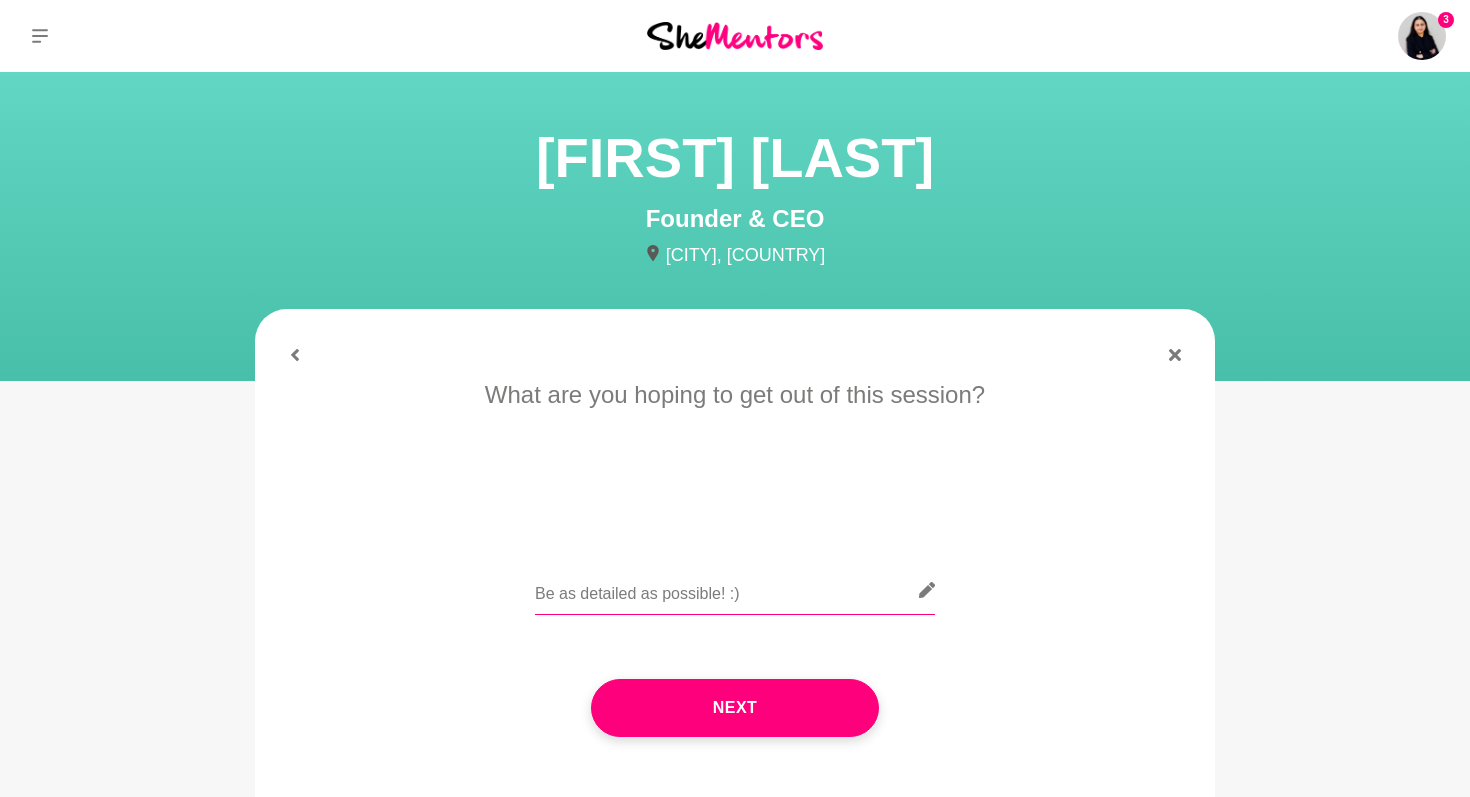type on "M" 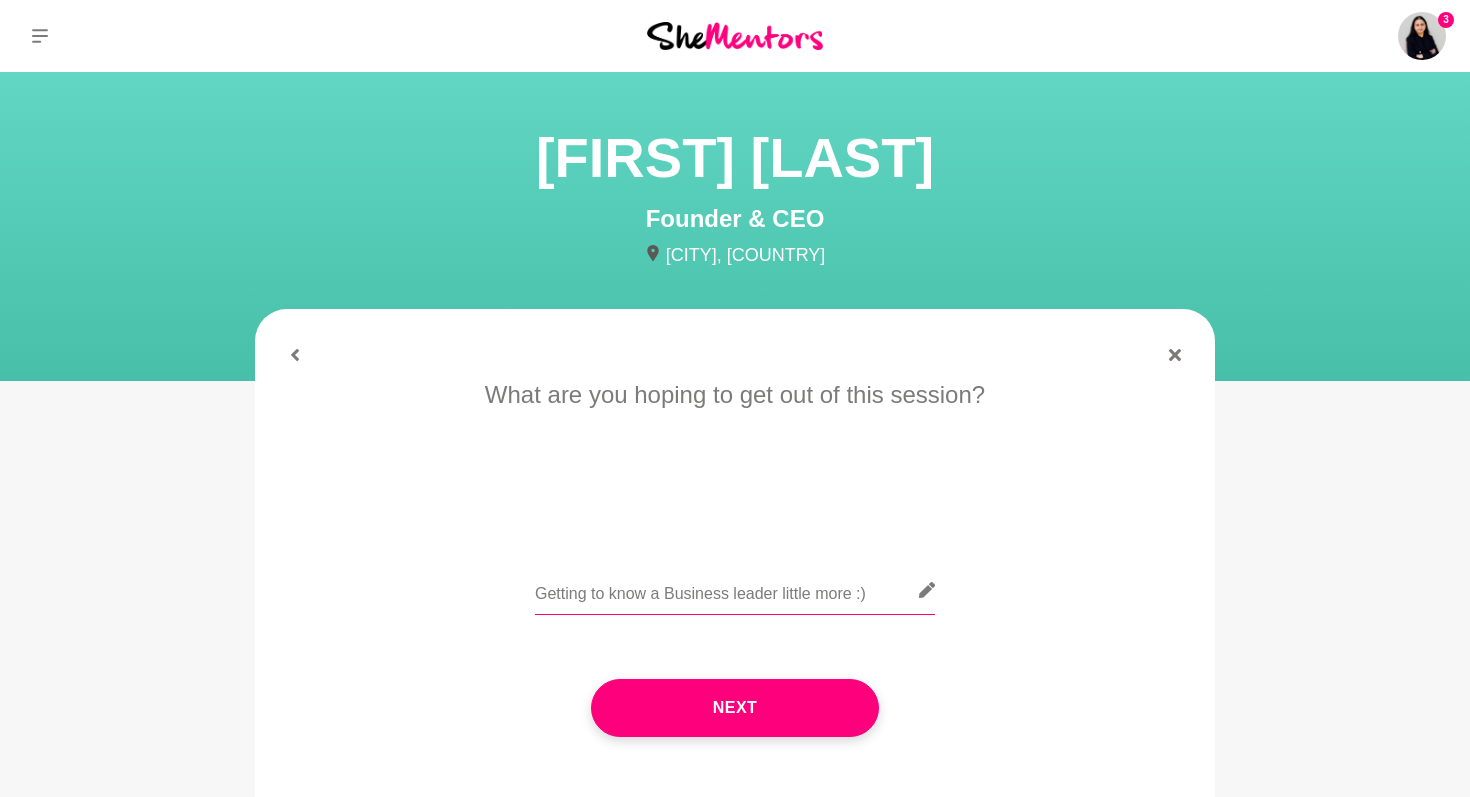 click on "Getting to know a Business leader little more :)" at bounding box center (735, 590) 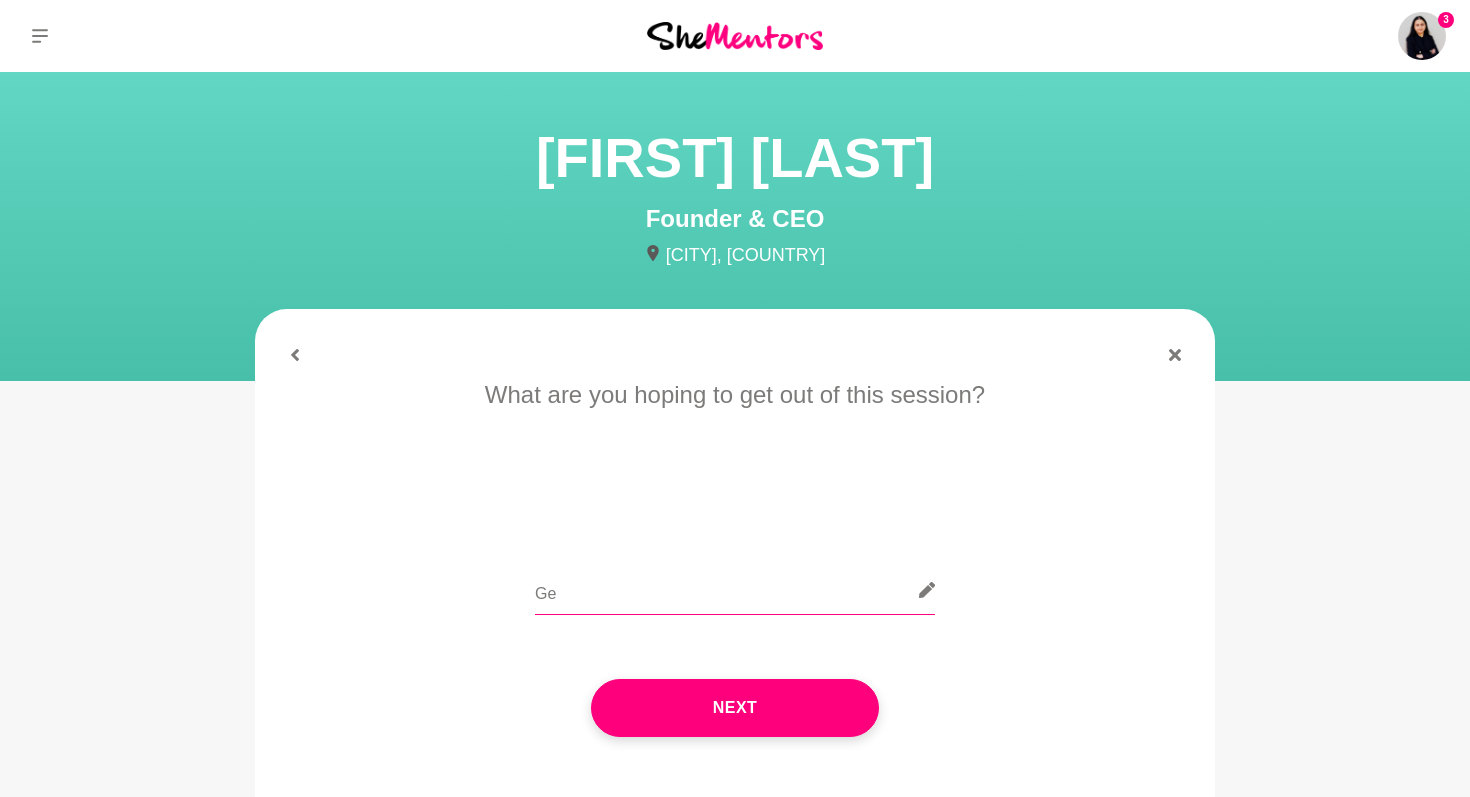 type on "G" 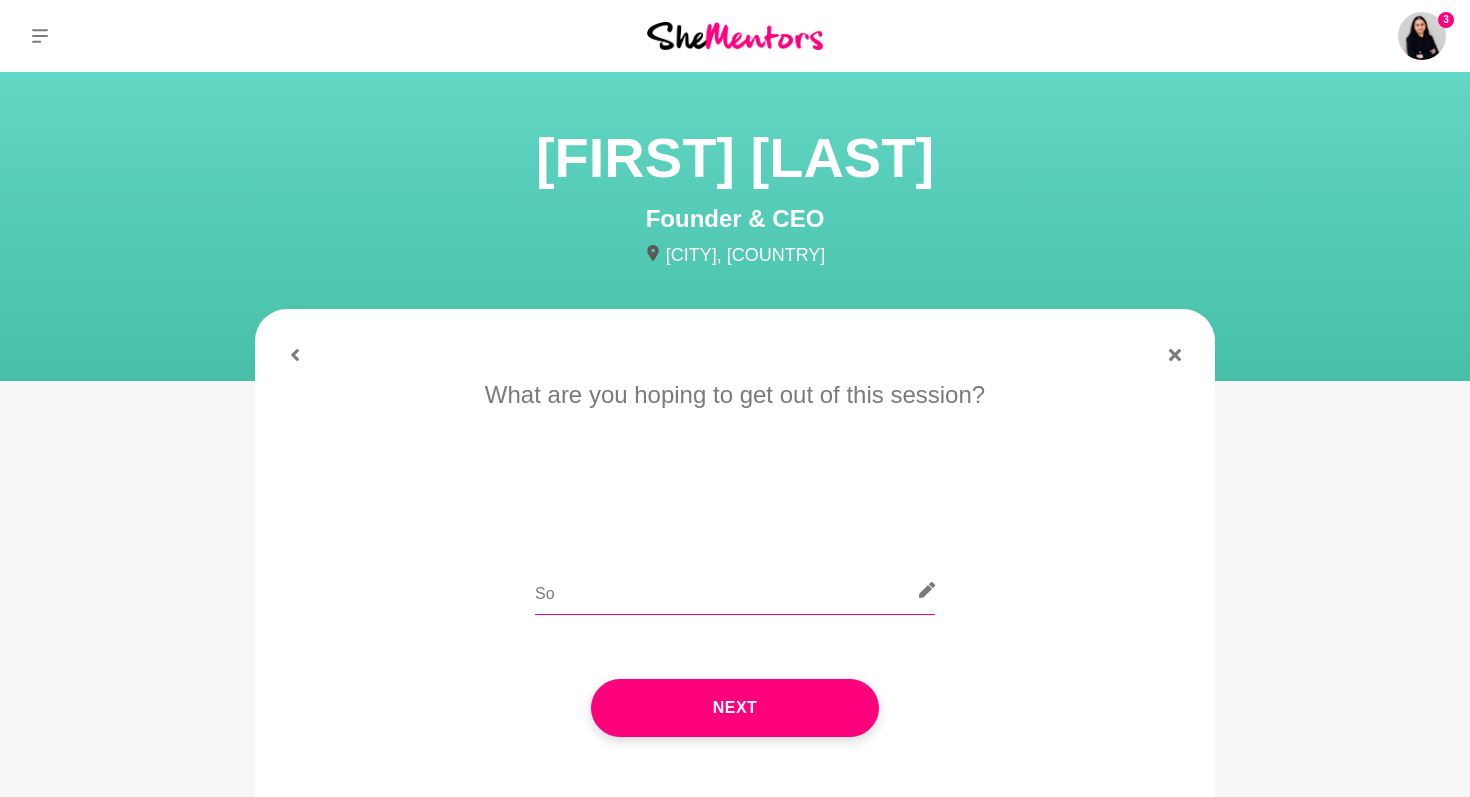 type on "S" 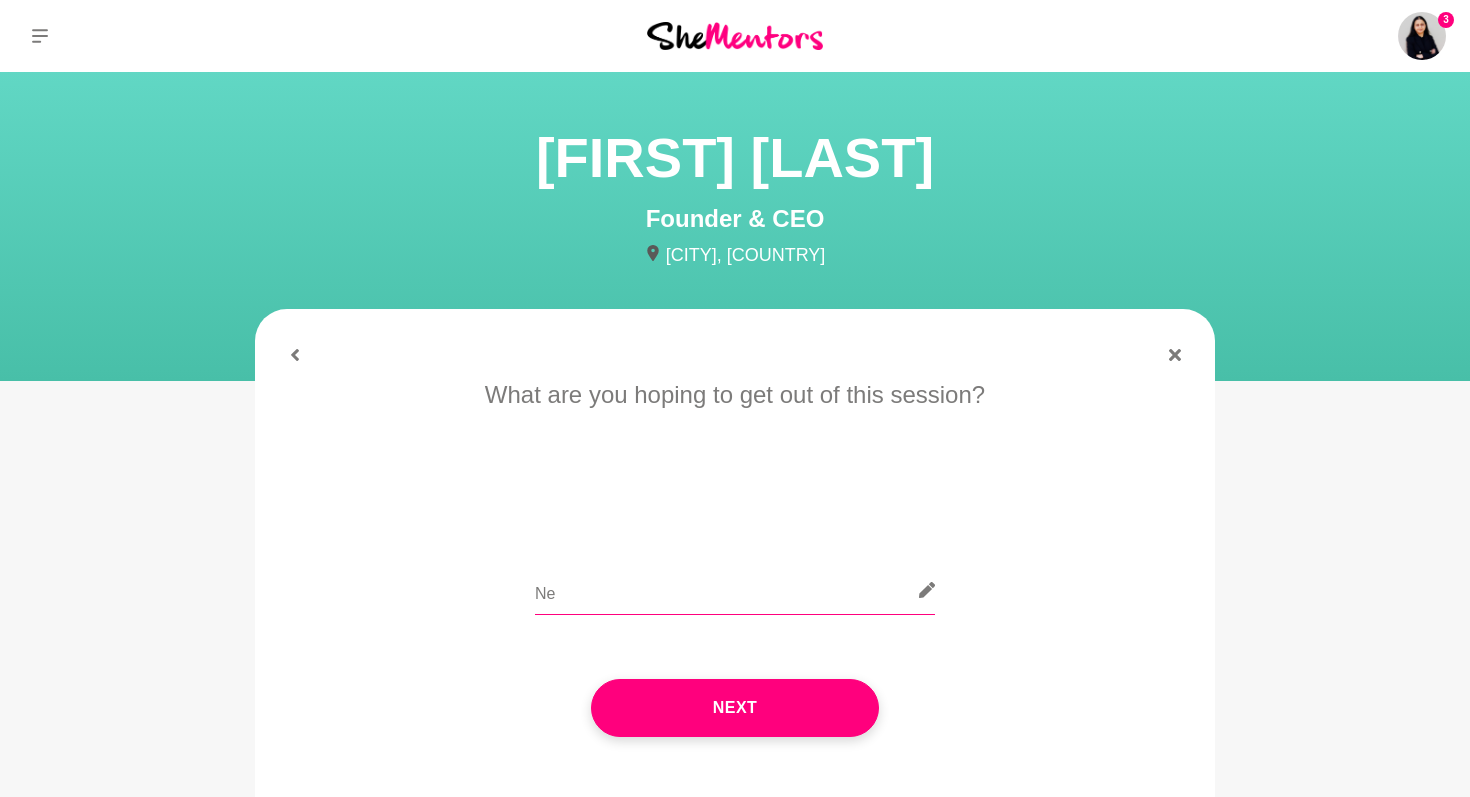 type on "N" 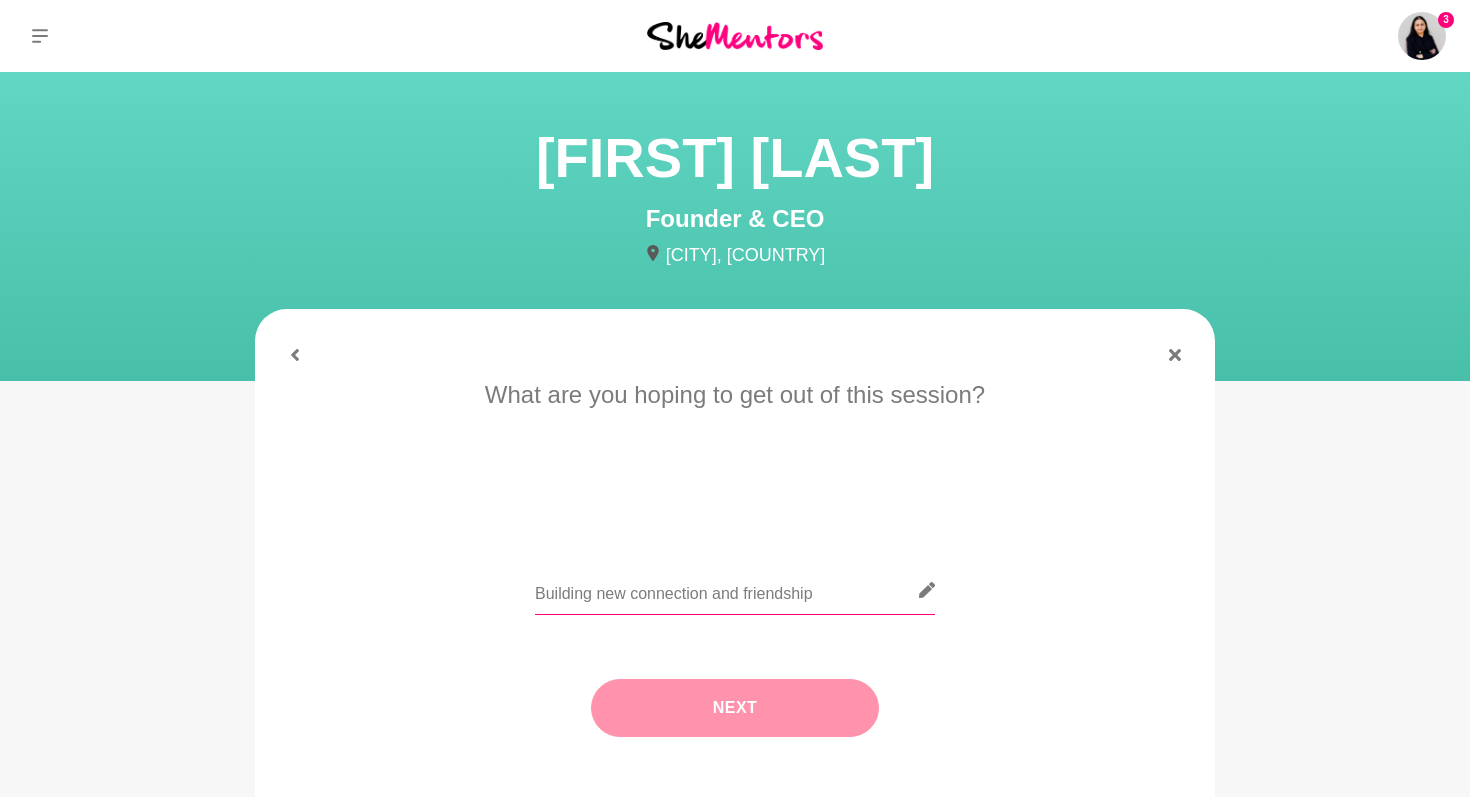 type on "Building new connection and friendship" 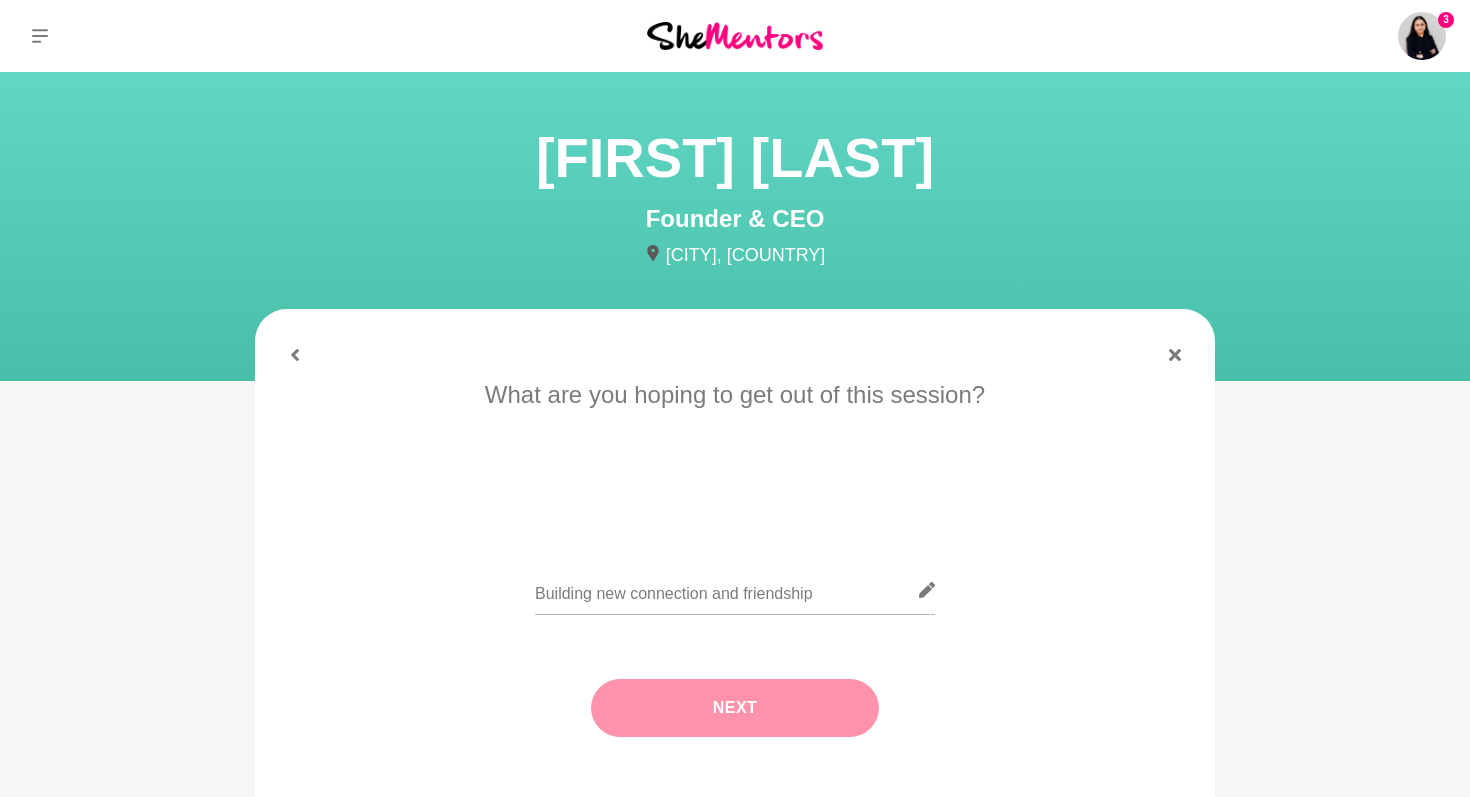 click on "Next" at bounding box center (735, 708) 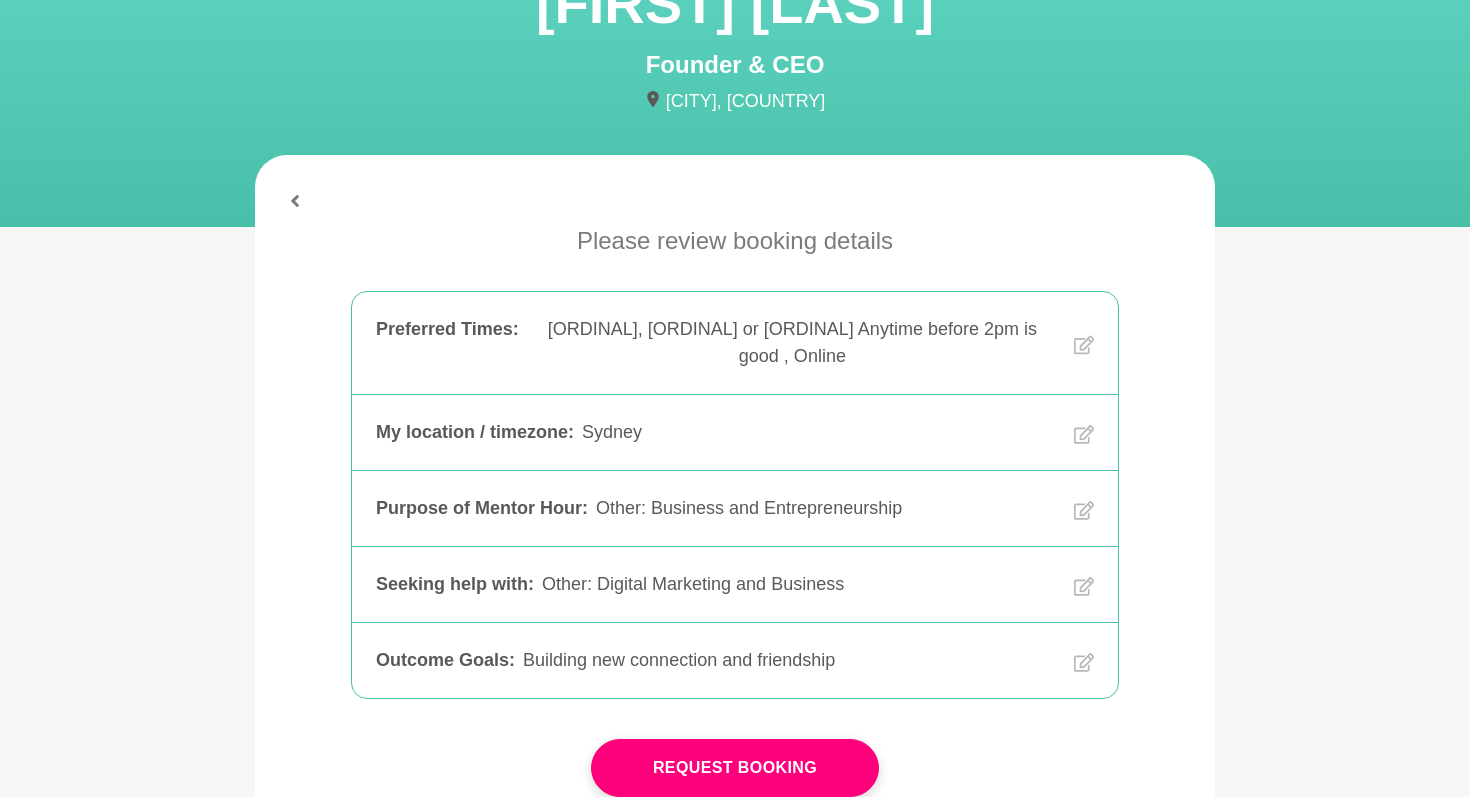 scroll, scrollTop: 157, scrollLeft: 0, axis: vertical 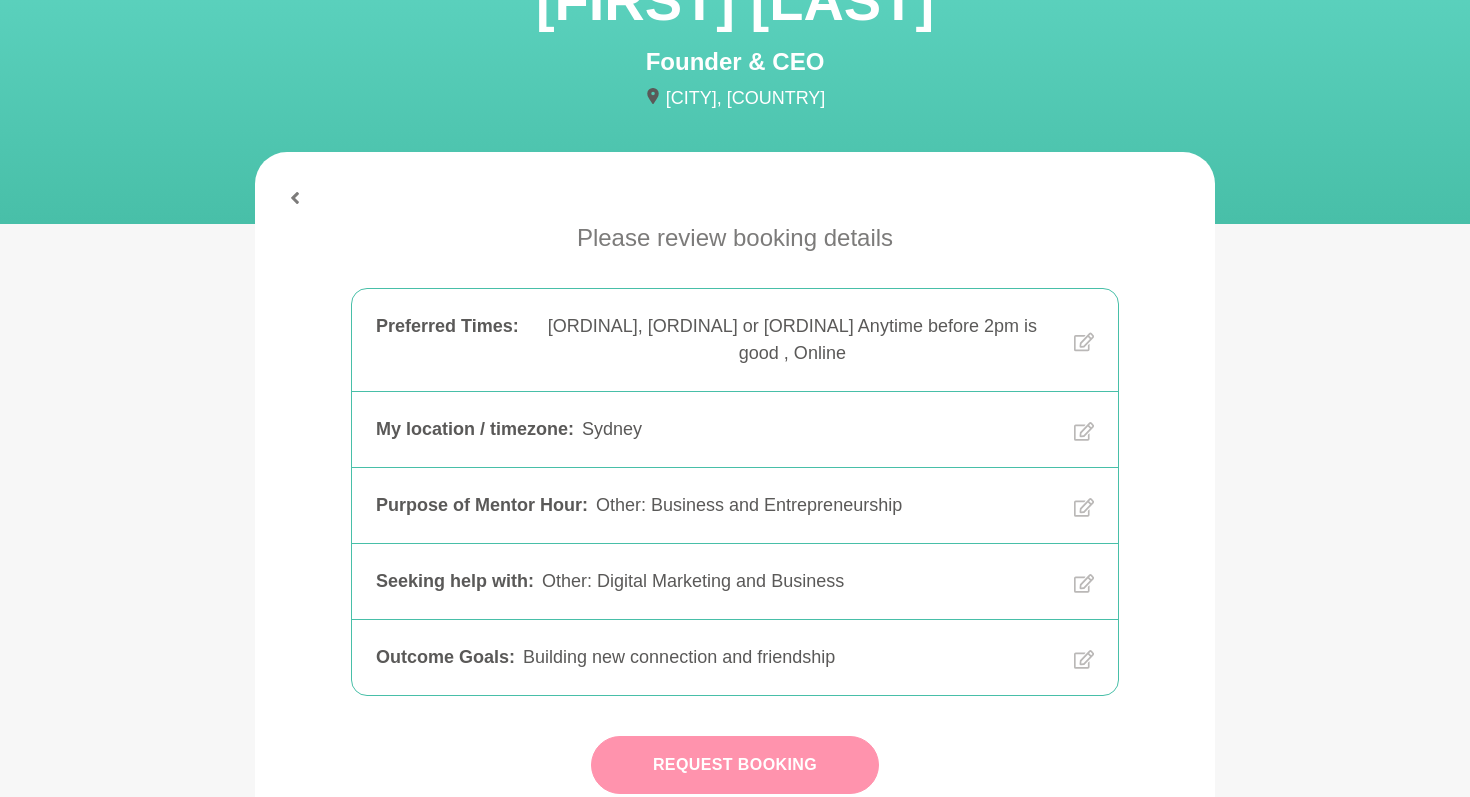 click on "Request Booking" at bounding box center (735, 765) 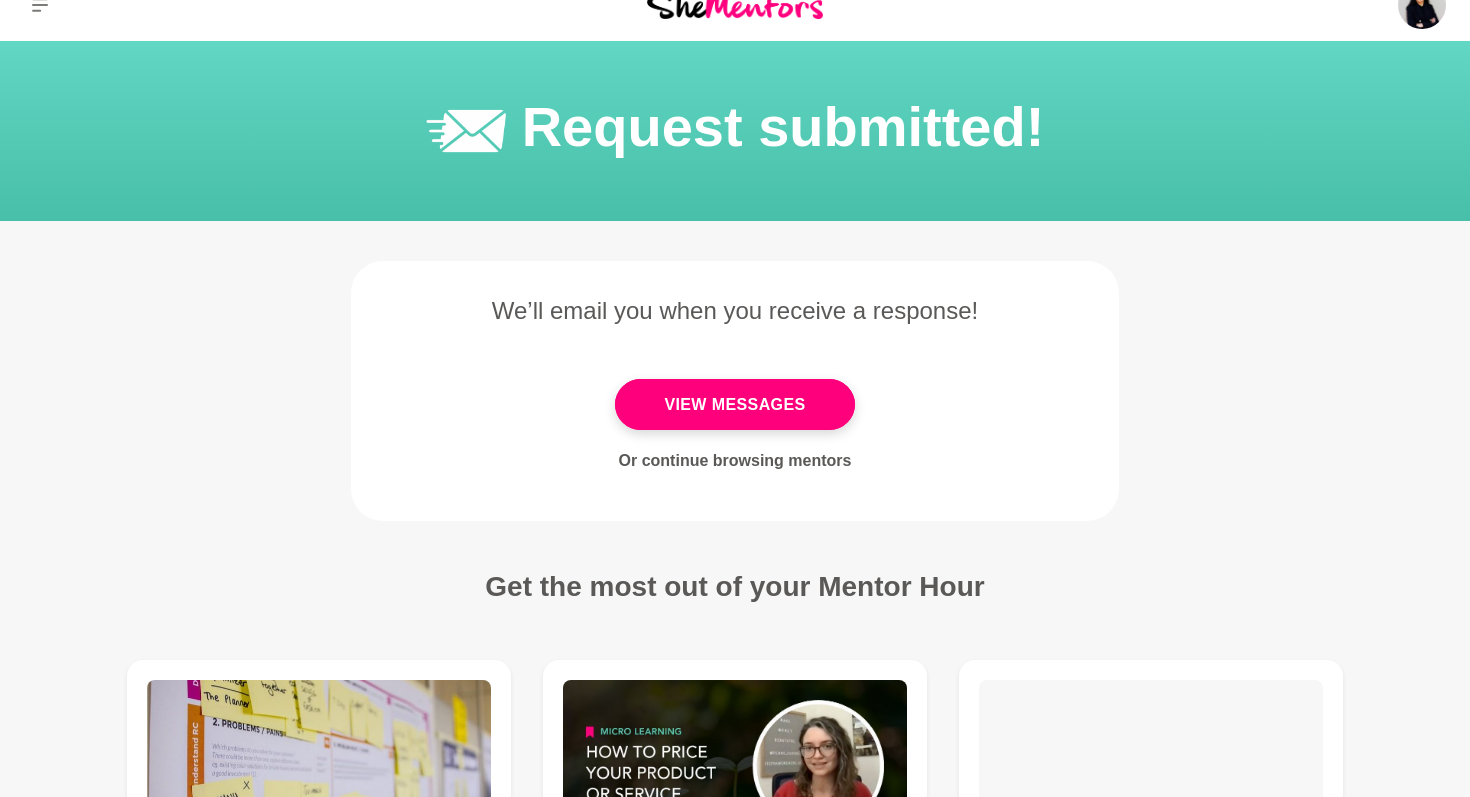 scroll, scrollTop: 0, scrollLeft: 0, axis: both 